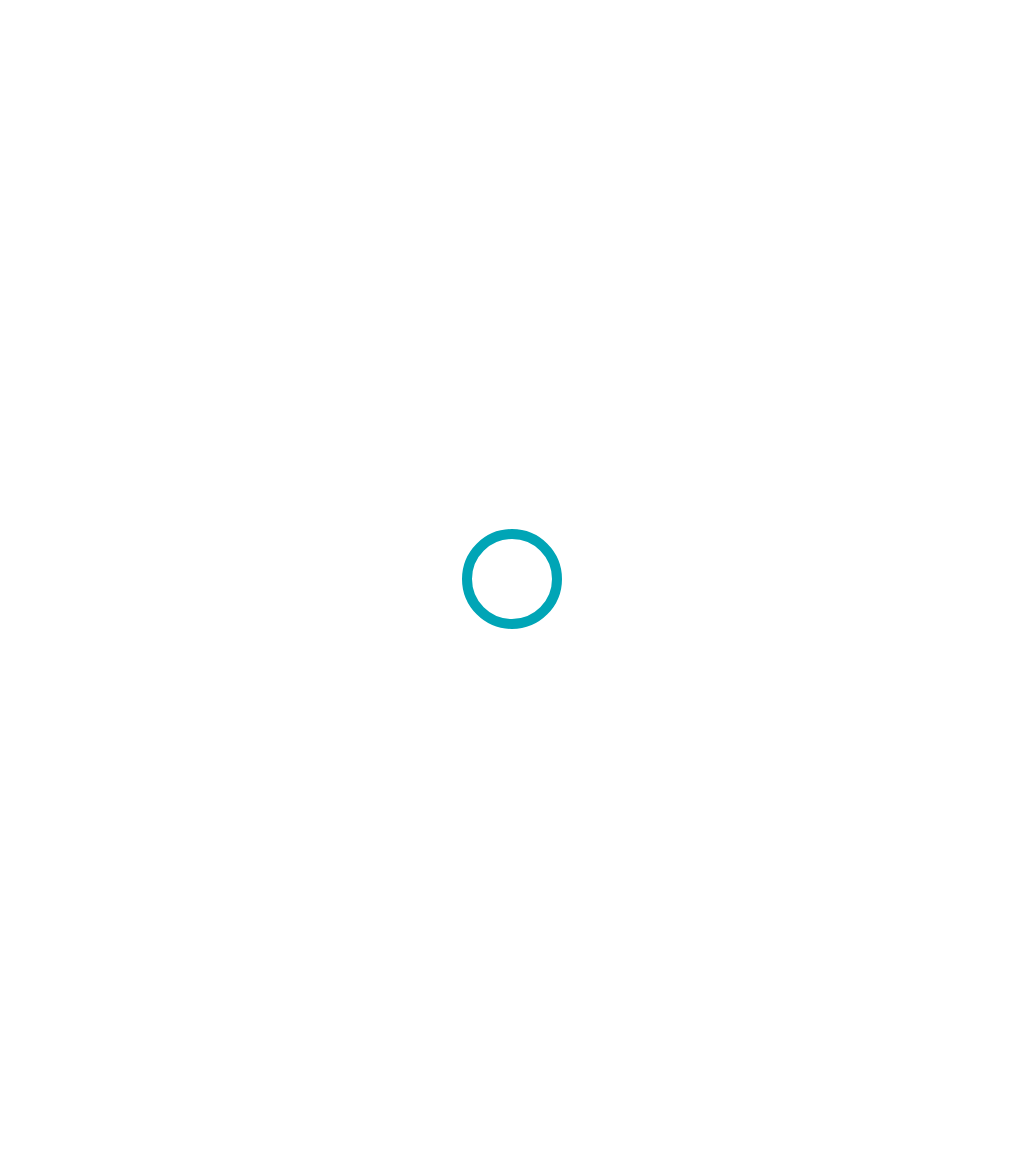 scroll, scrollTop: 0, scrollLeft: 0, axis: both 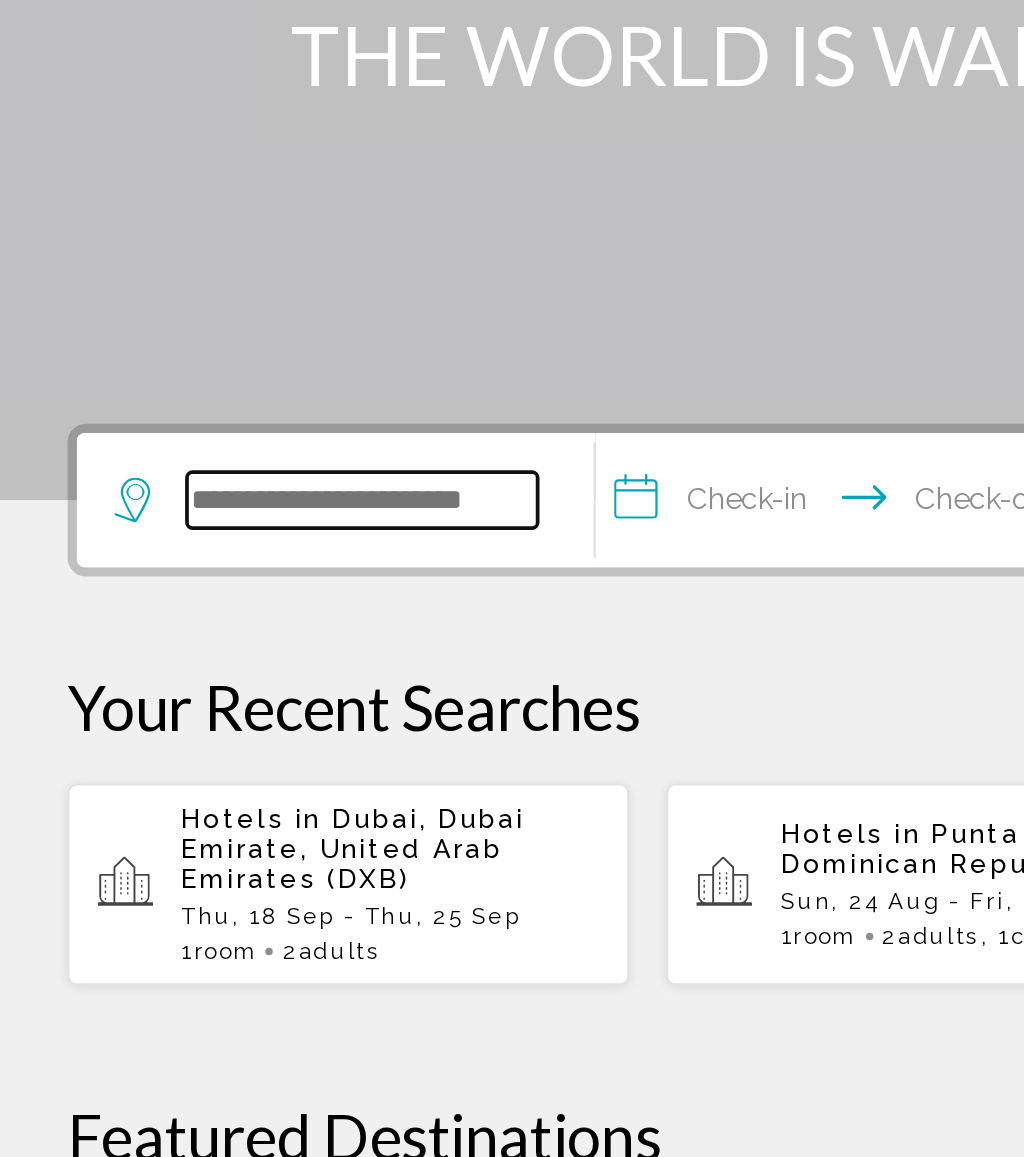 click at bounding box center [198, 600] 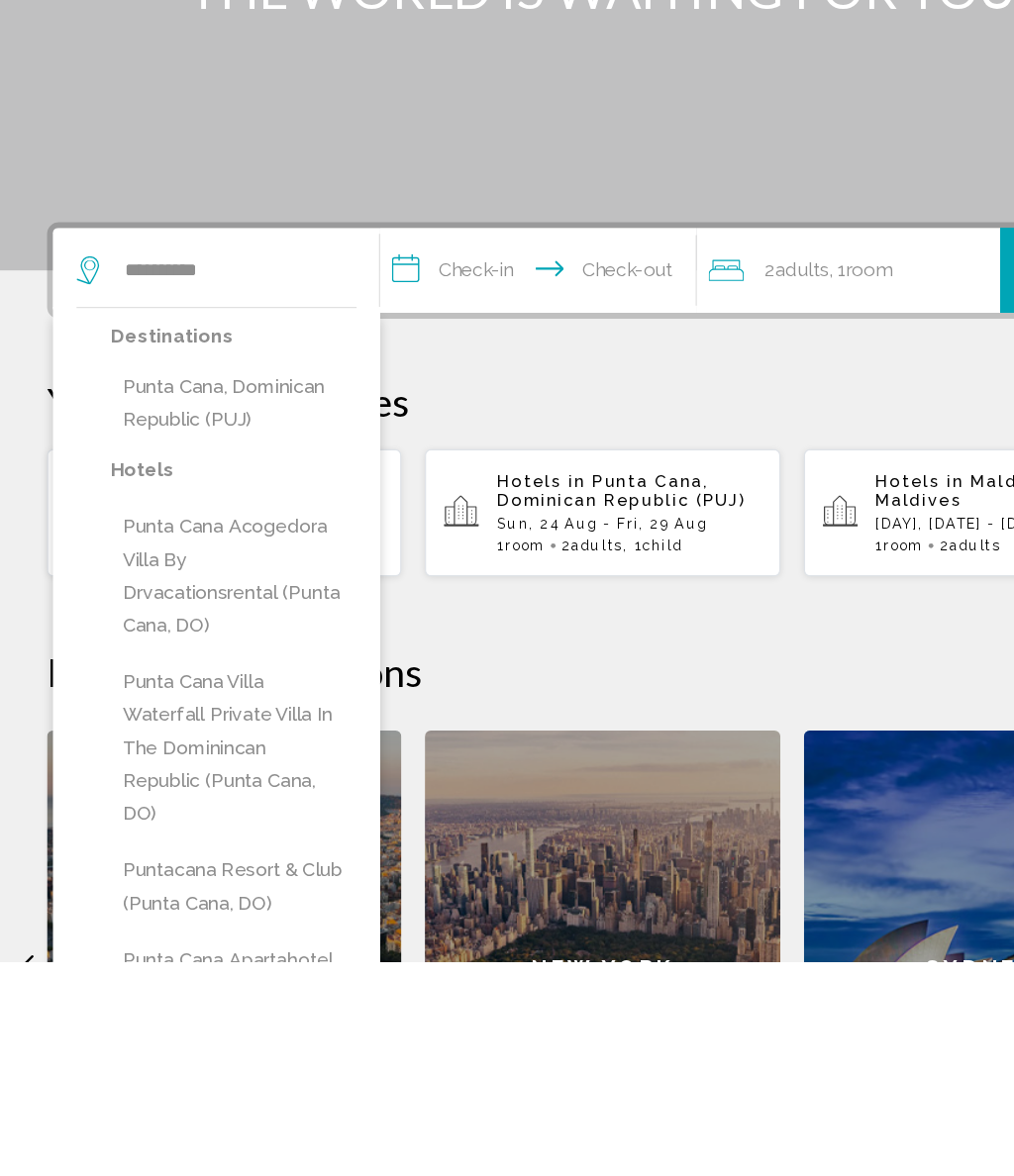 click on "Punta Cana, Dominican Republic (PUJ)" at bounding box center [196, 706] 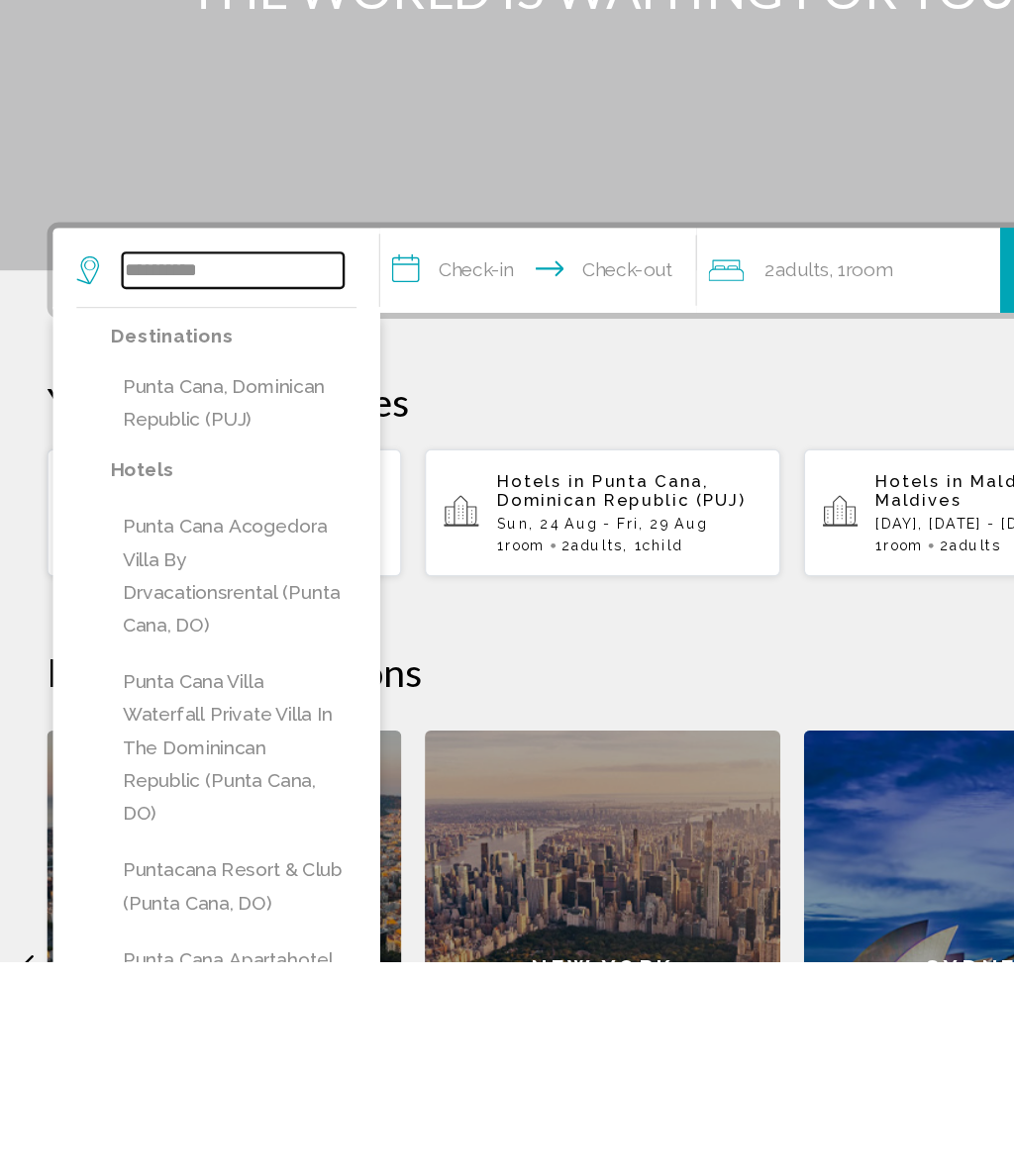 type on "**********" 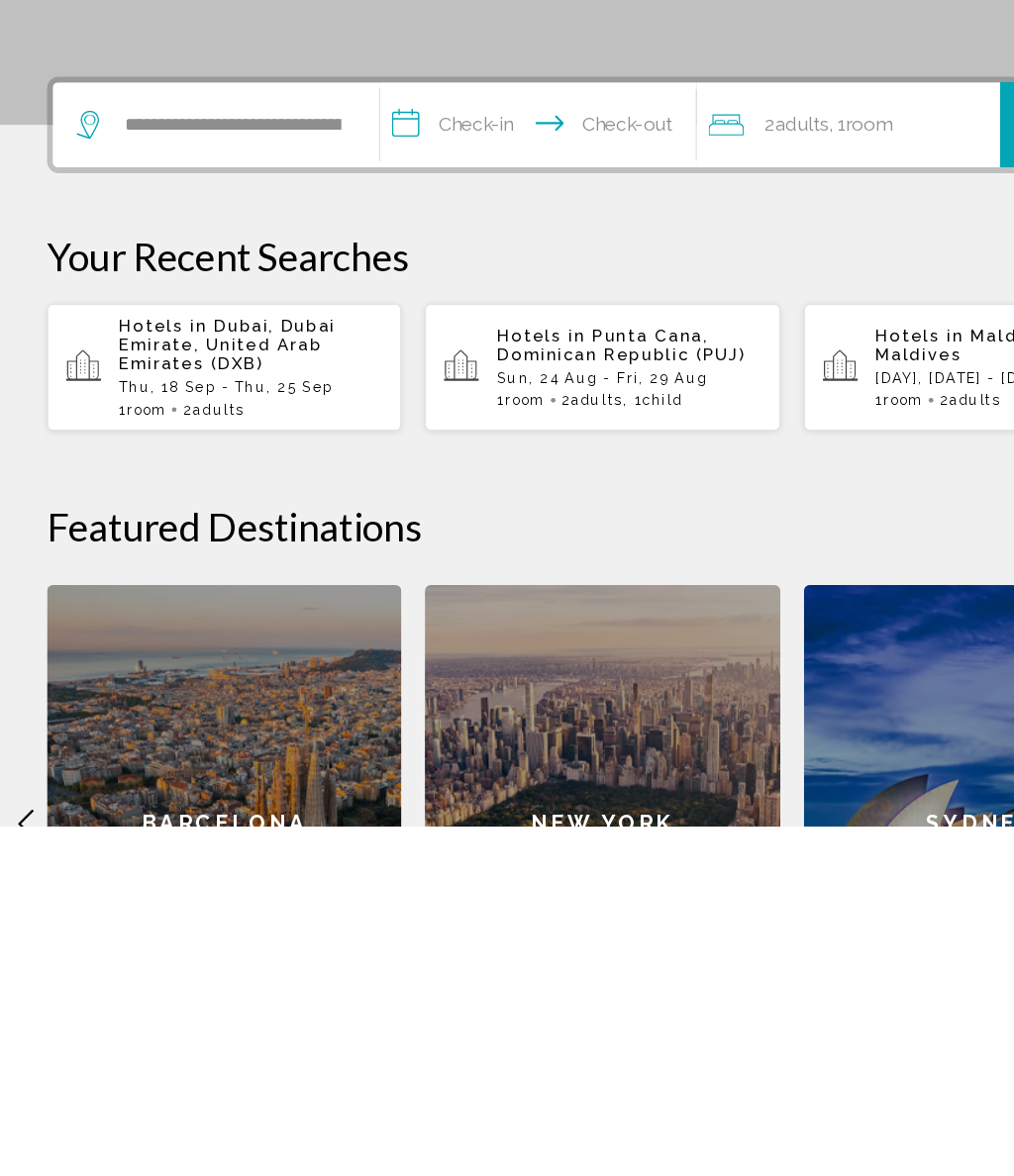 click on "**********" at bounding box center [456, 589] 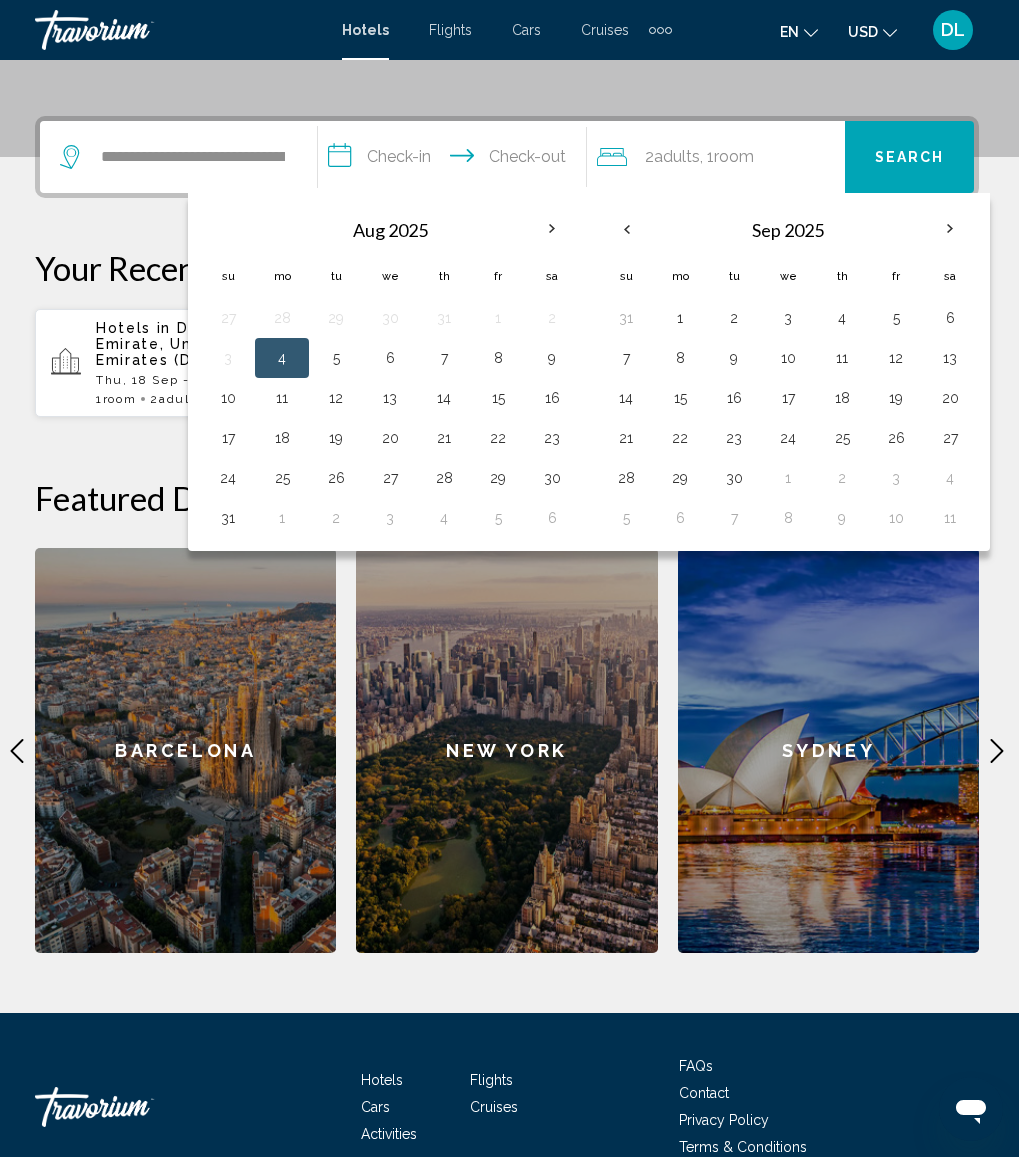 scroll, scrollTop: 448, scrollLeft: 0, axis: vertical 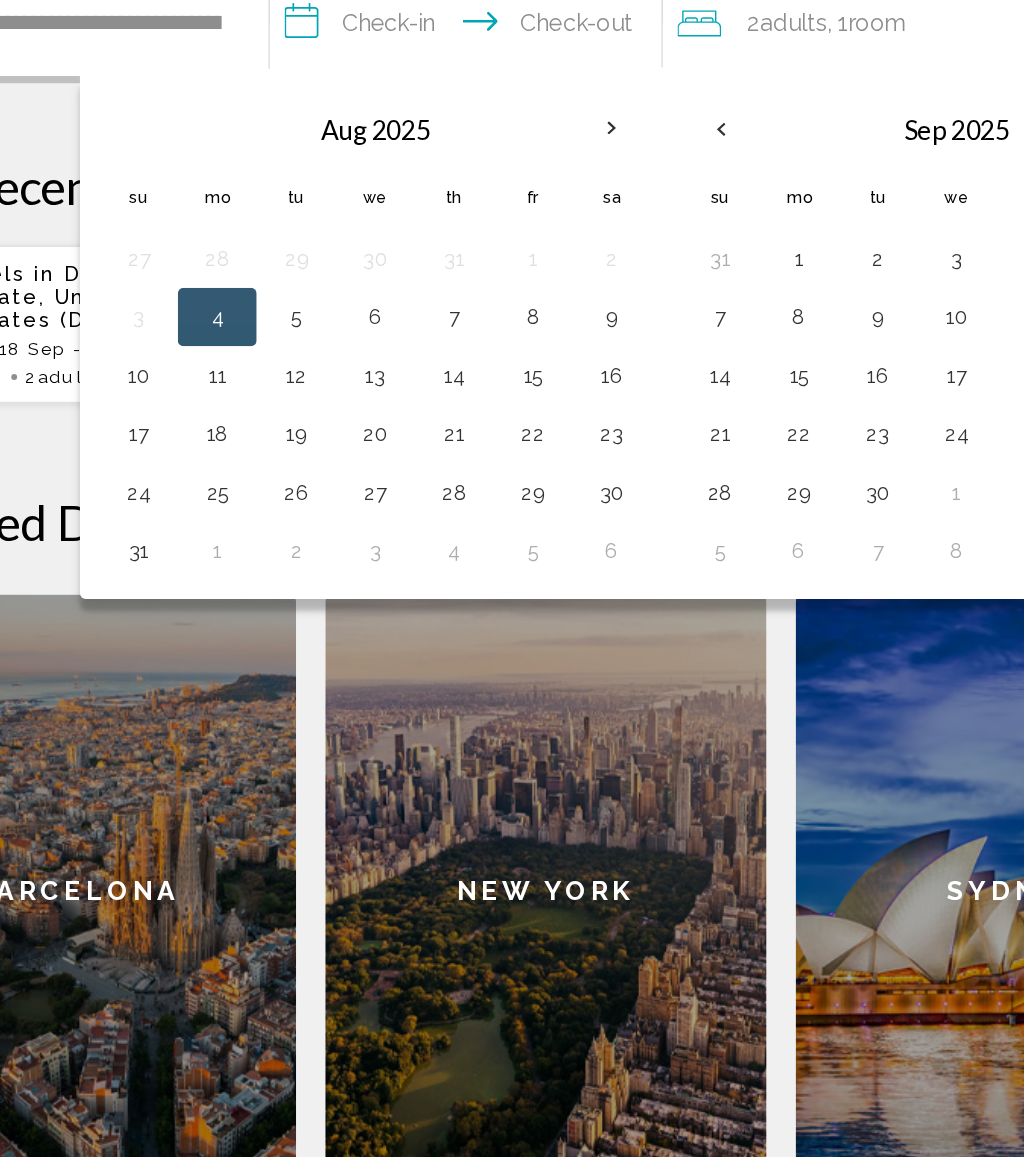 click on "21" at bounding box center (449, 433) 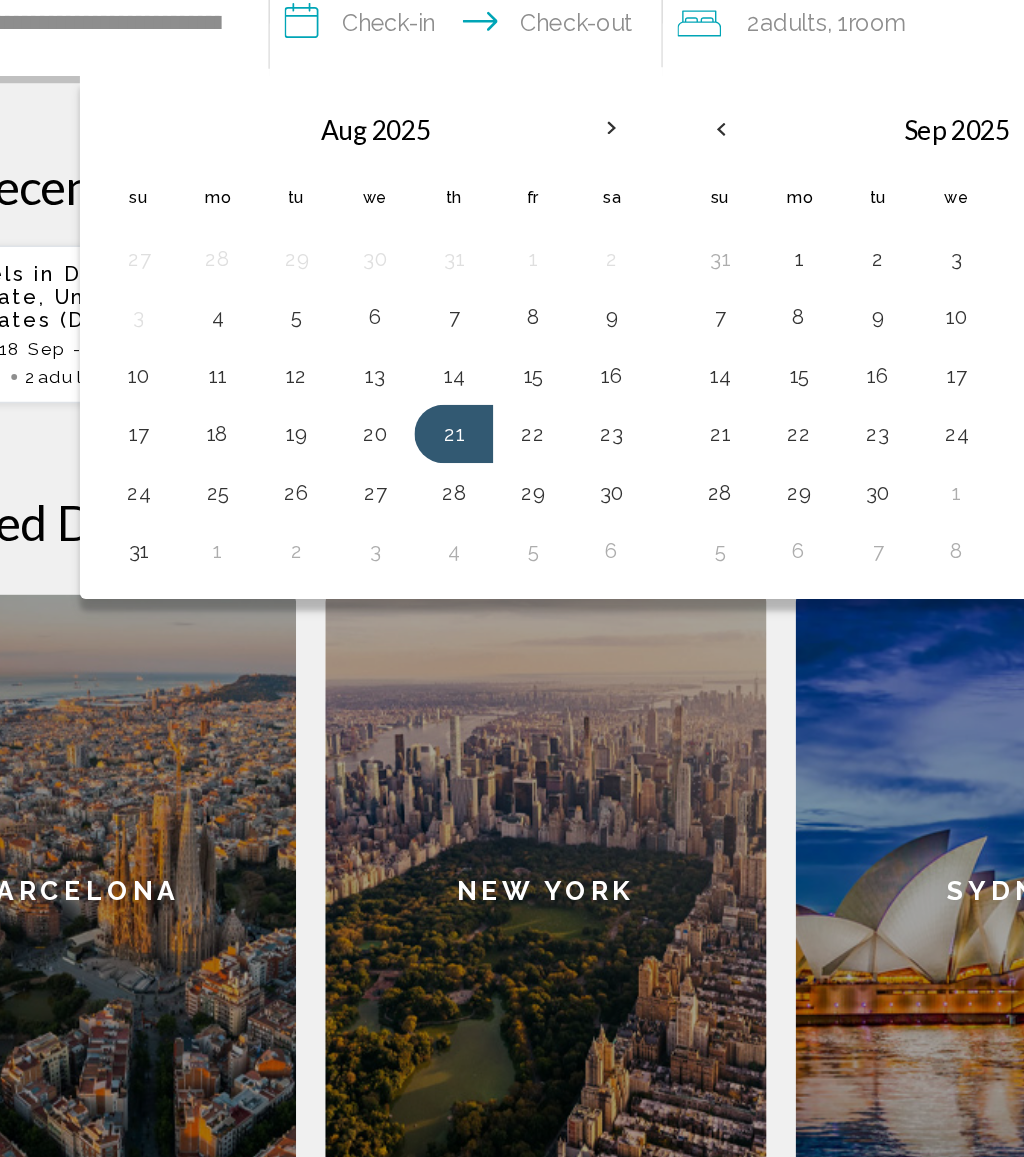 click on "27" at bounding box center [395, 473] 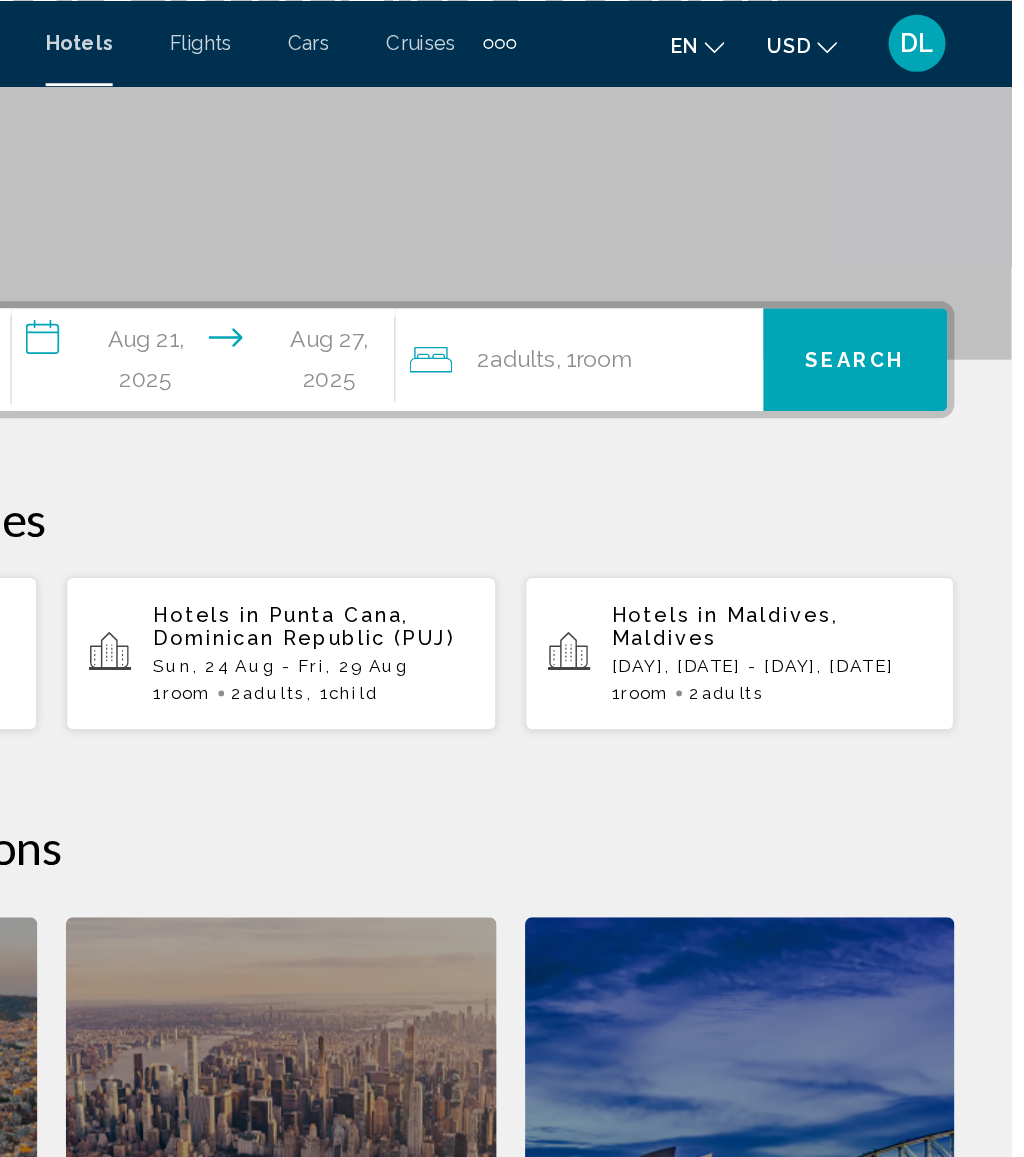 scroll, scrollTop: 285, scrollLeft: 0, axis: vertical 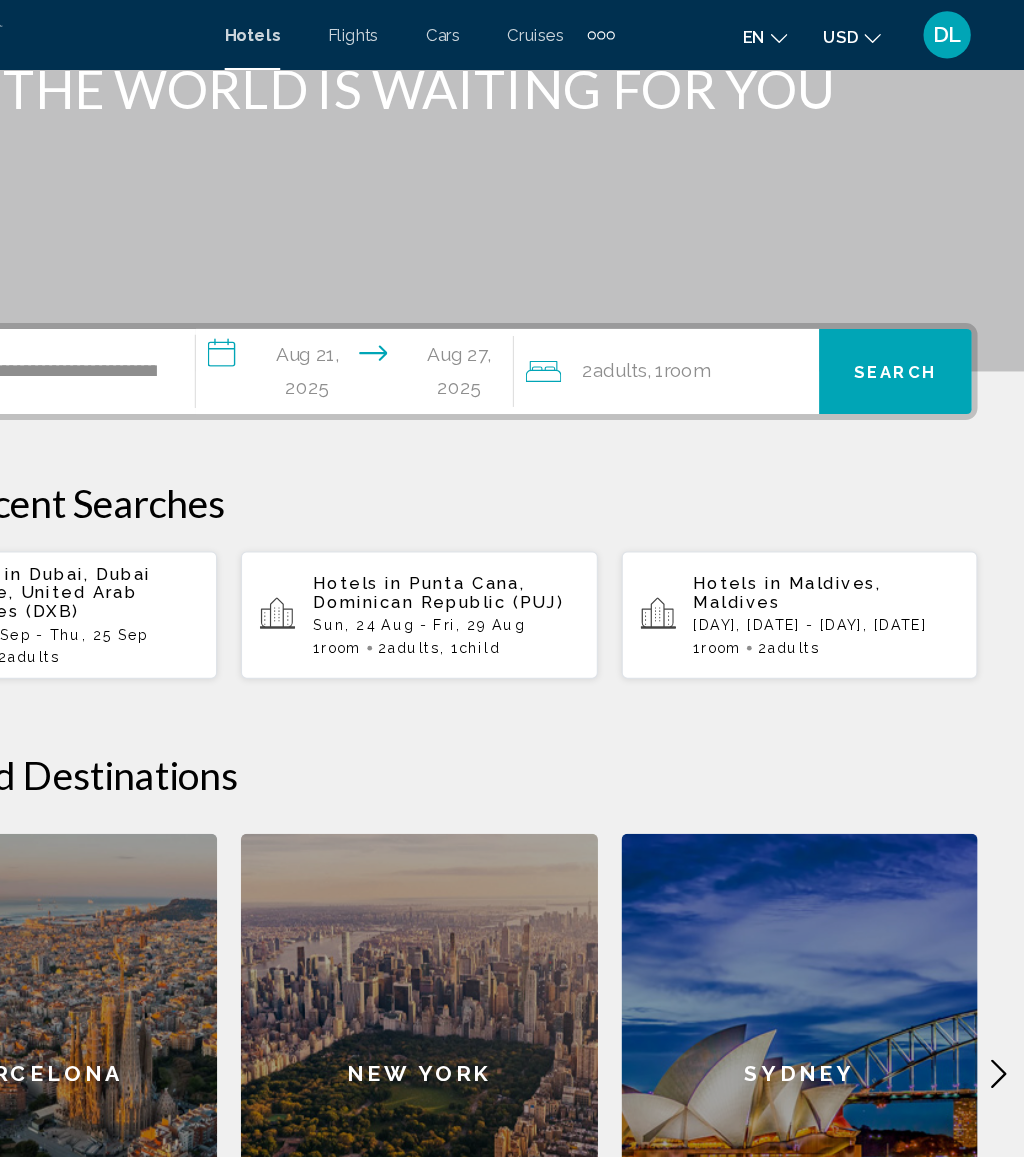 click on "2  Adult Adults , 1  Room rooms" 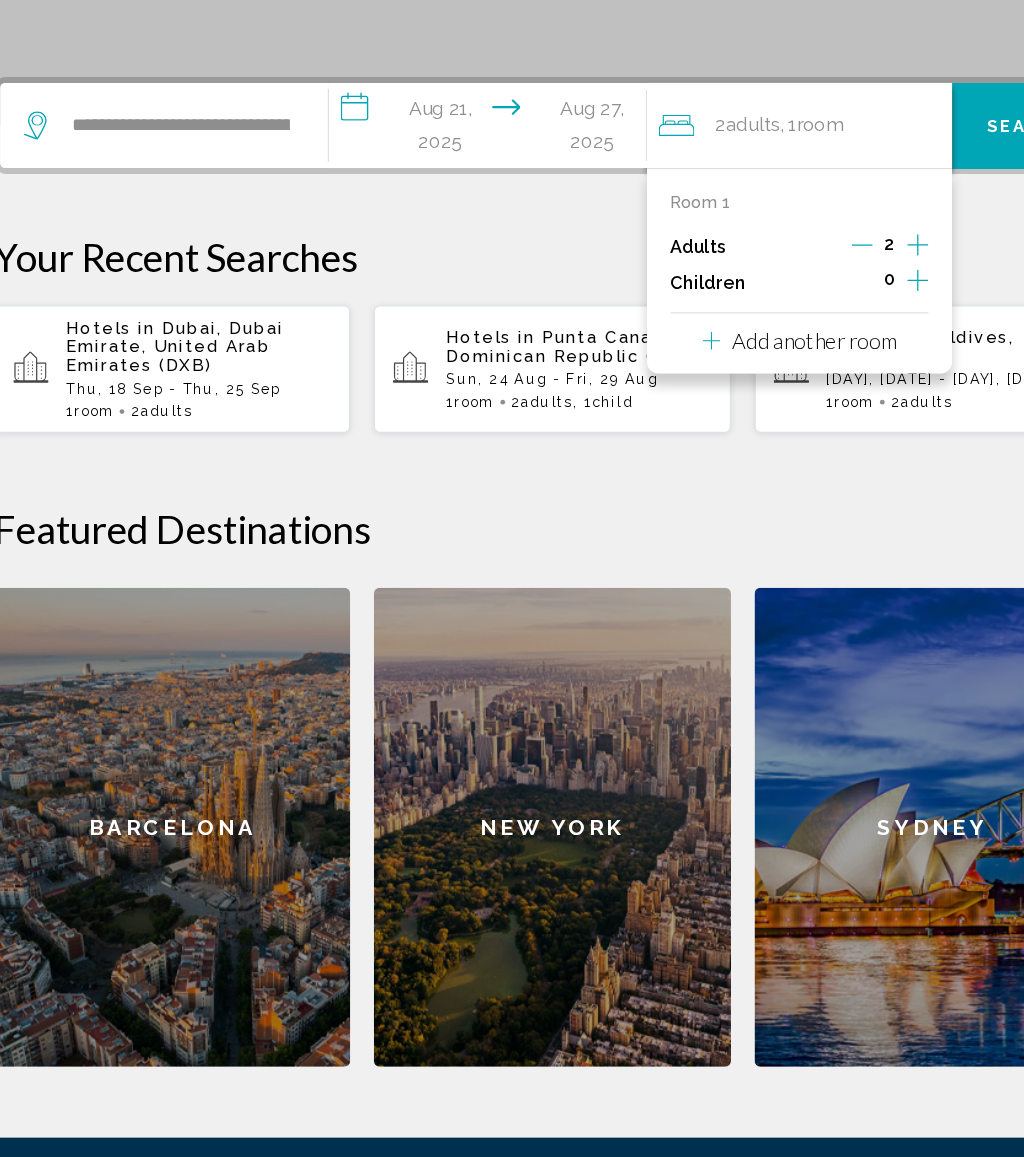click at bounding box center (821, 418) 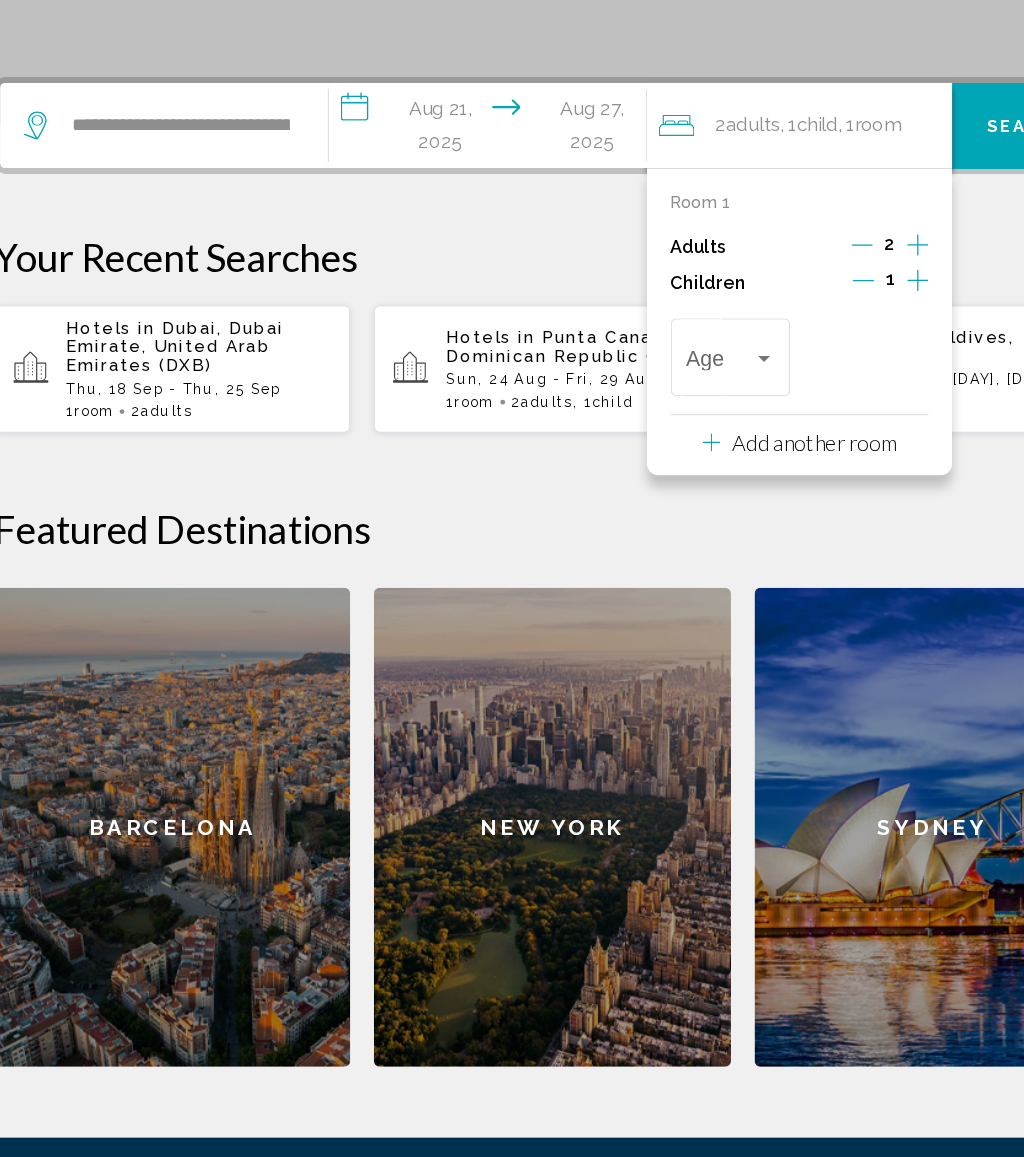 scroll, scrollTop: 316, scrollLeft: 0, axis: vertical 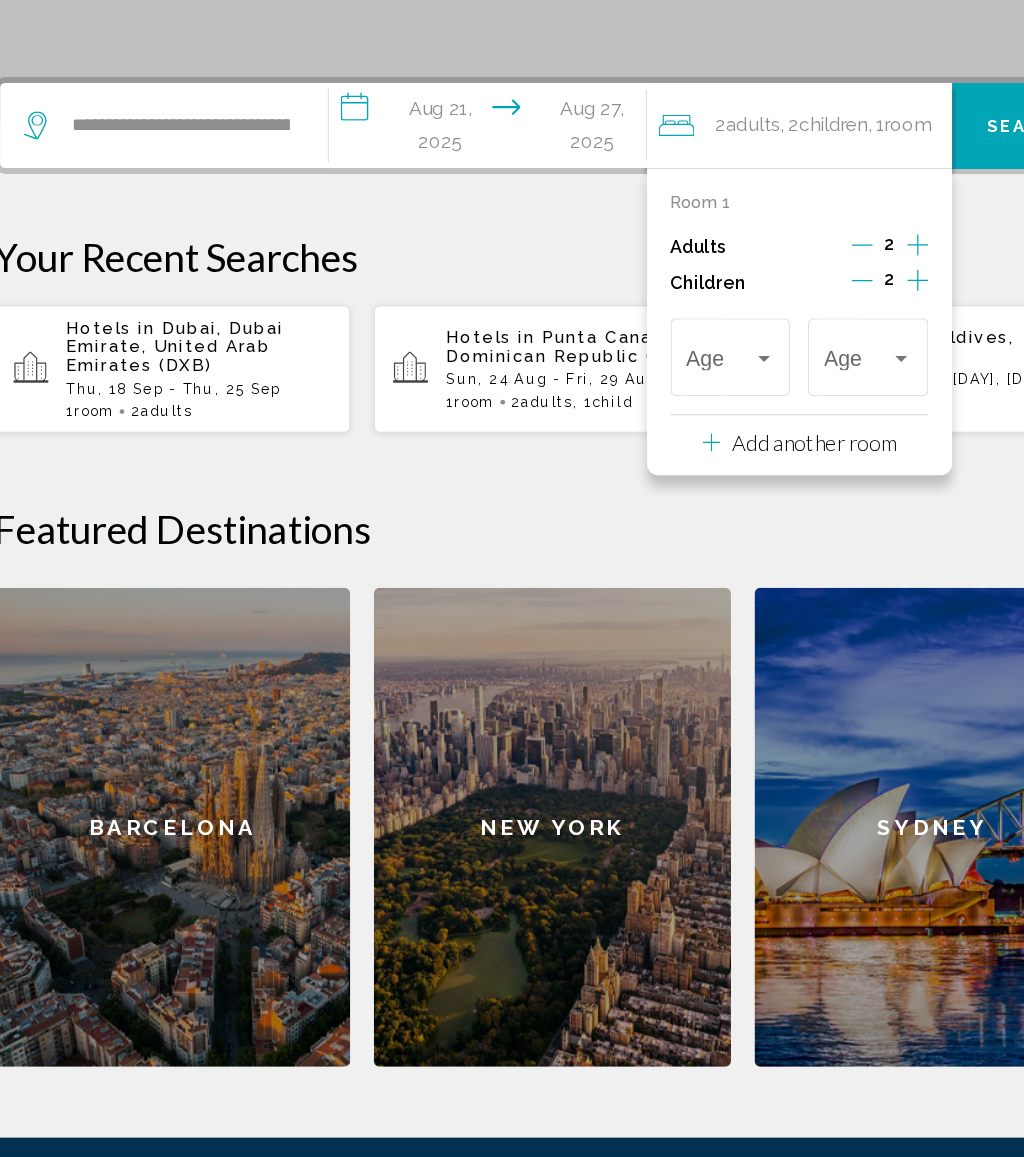 click at bounding box center (779, 485) 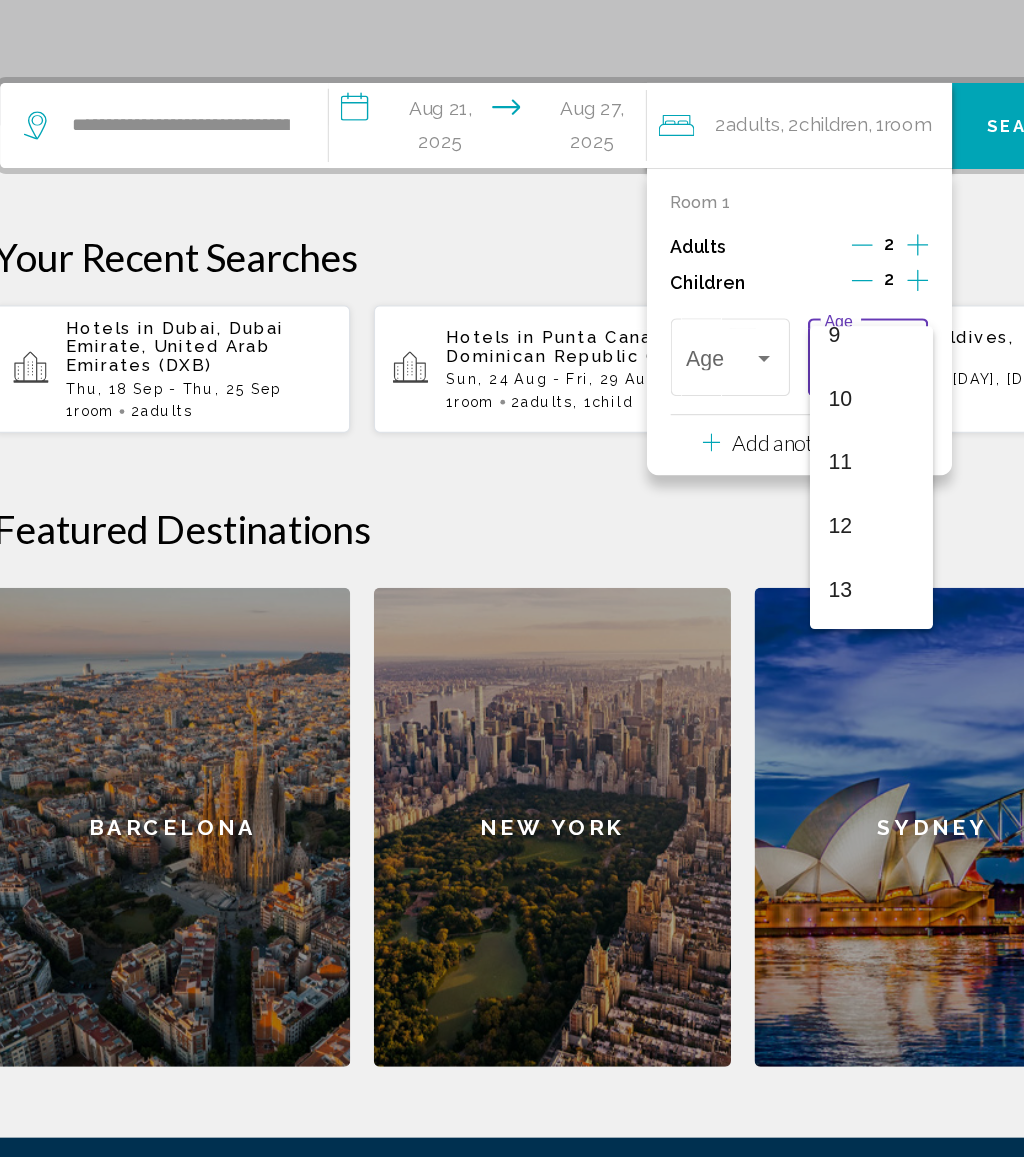 scroll, scrollTop: 517, scrollLeft: 0, axis: vertical 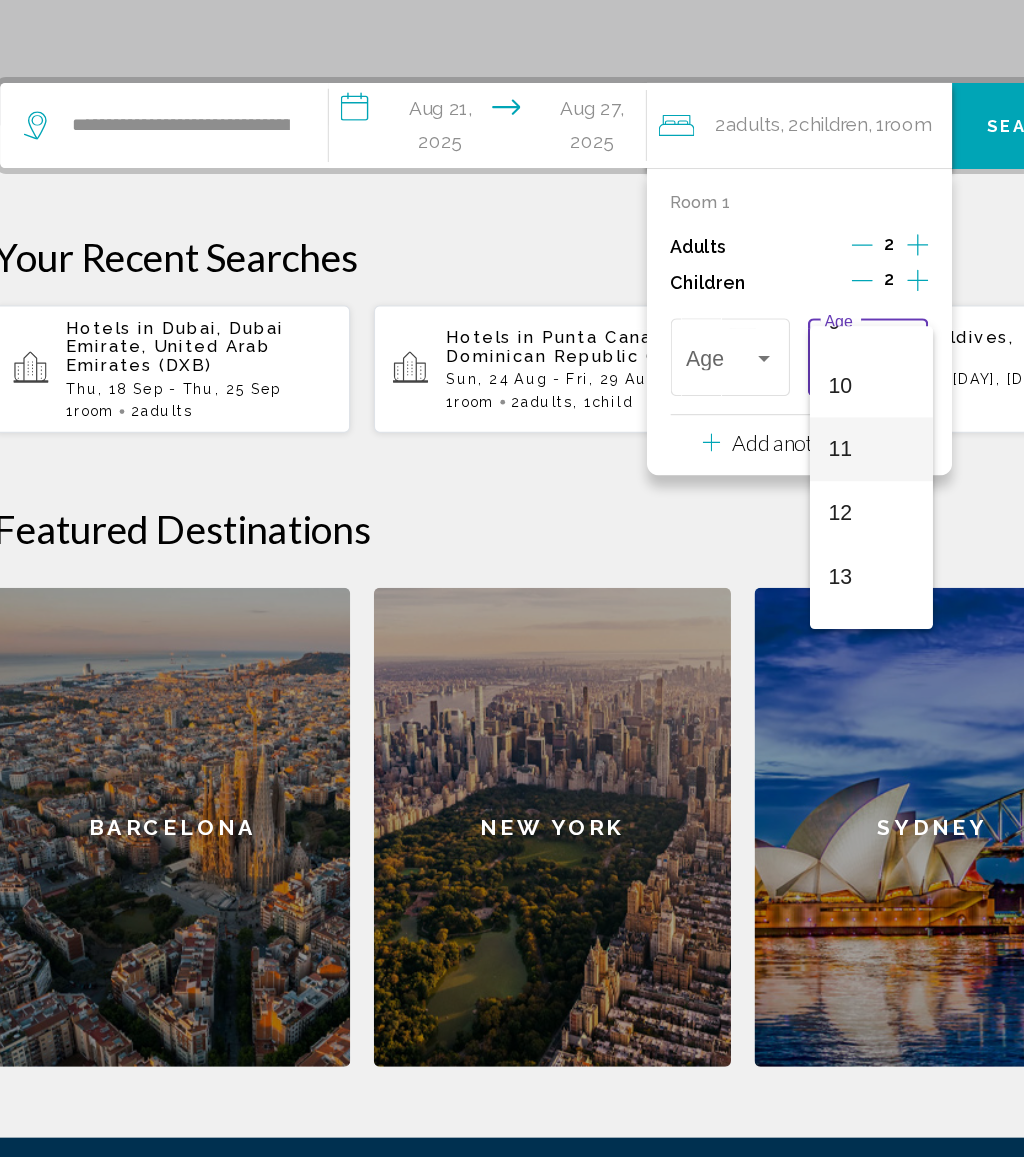 click on "11" at bounding box center (782, 558) 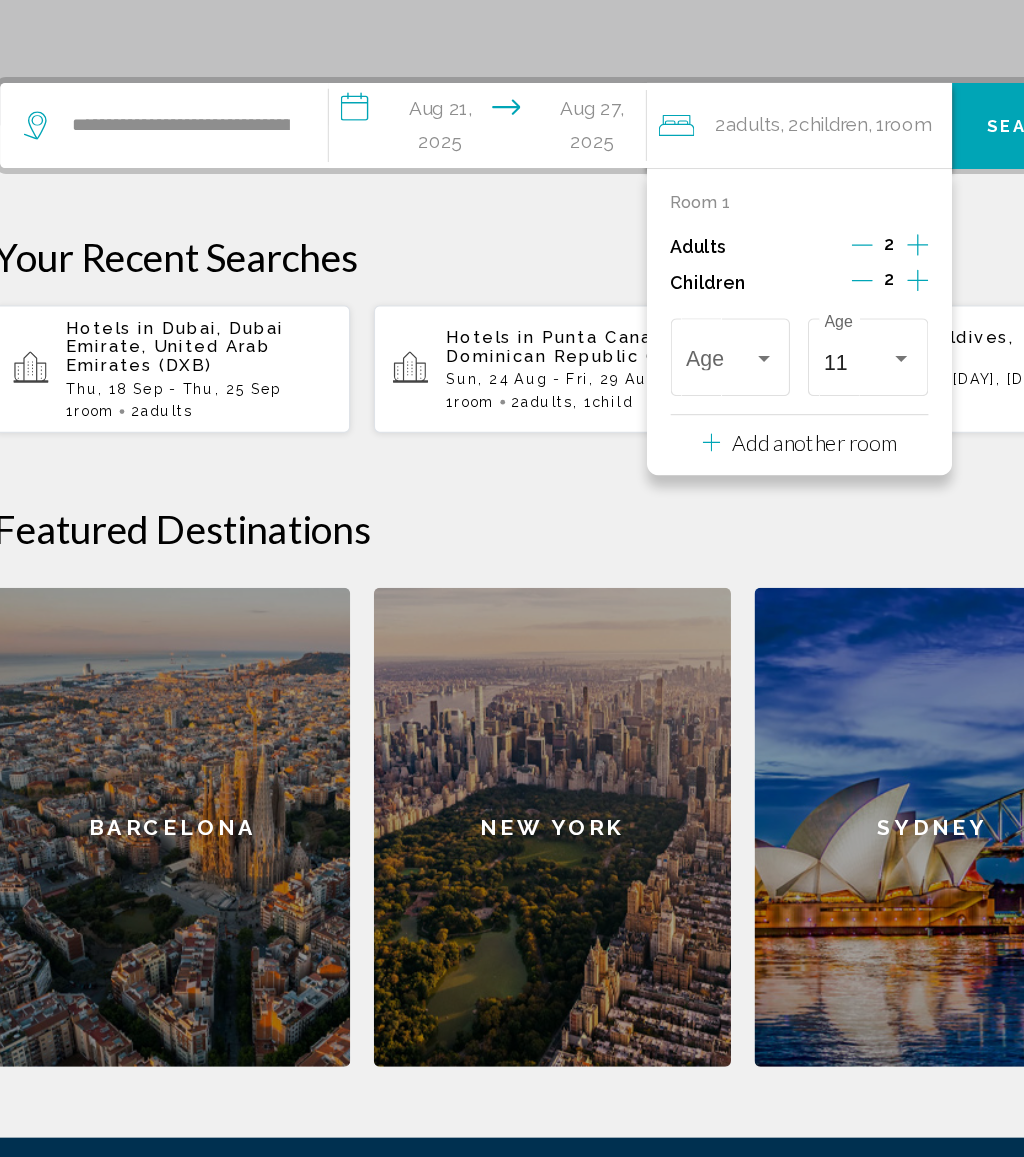 click at bounding box center (653, 485) 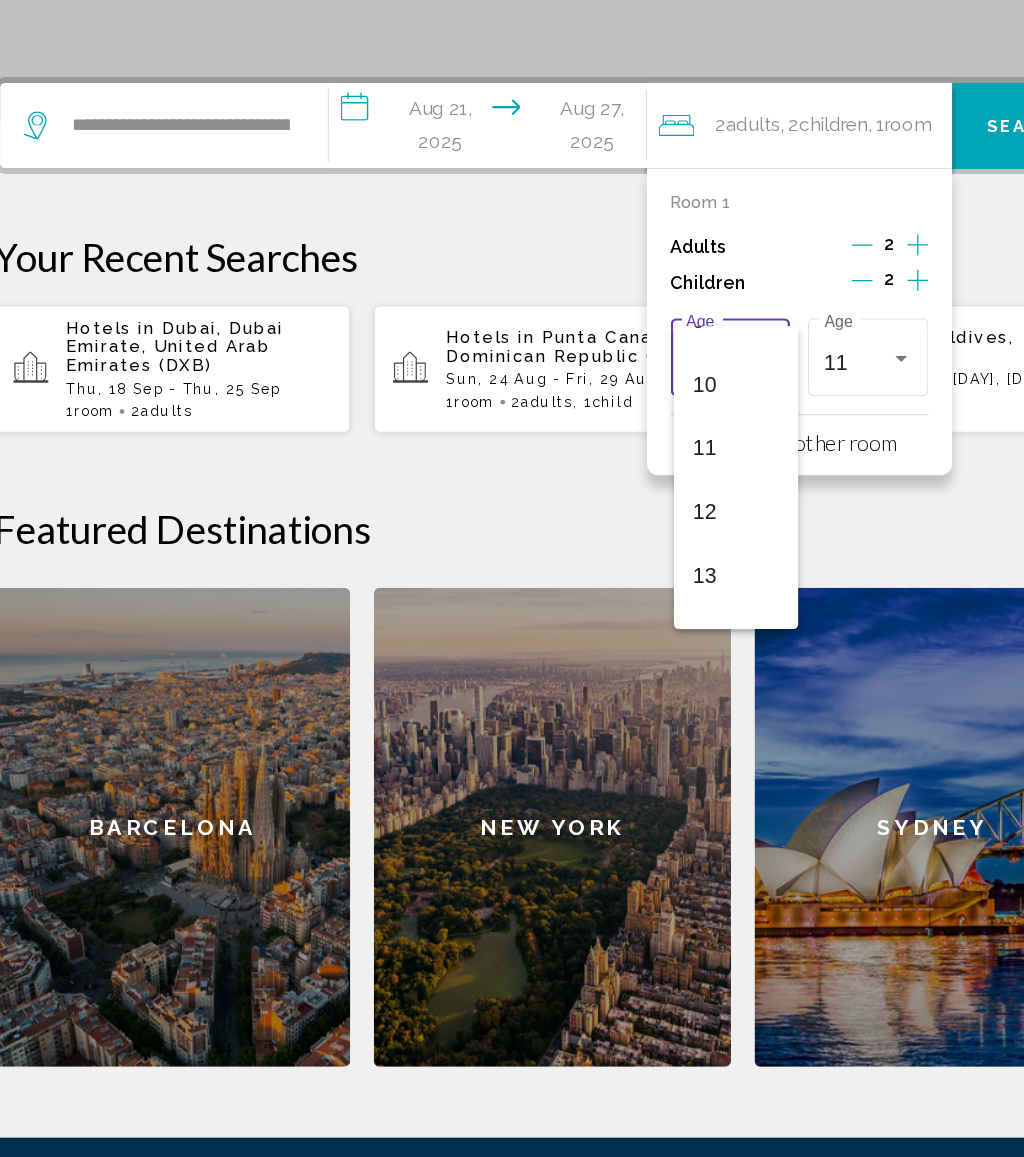 scroll, scrollTop: 590, scrollLeft: 0, axis: vertical 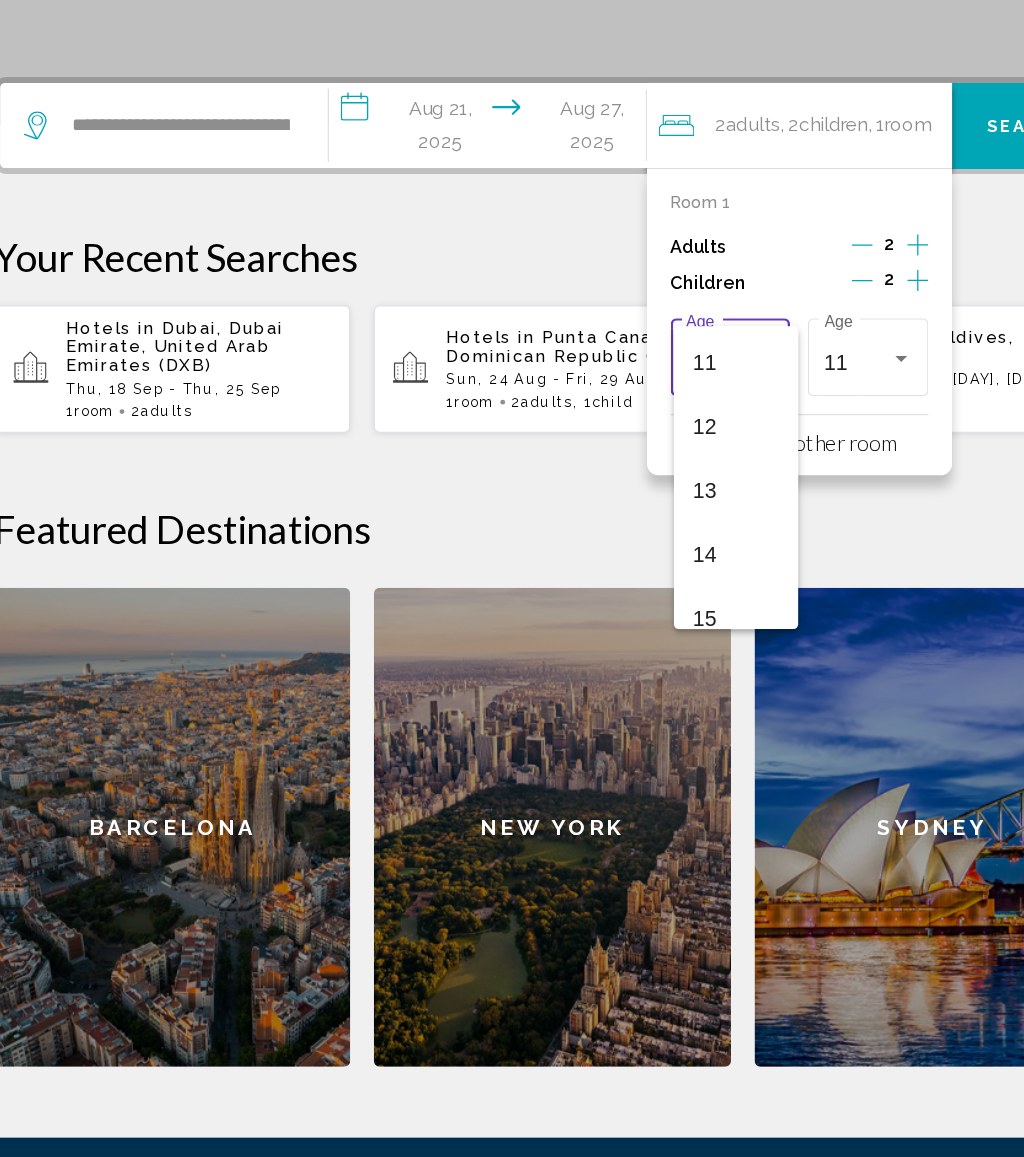 click on "11" at bounding box center (667, 485) 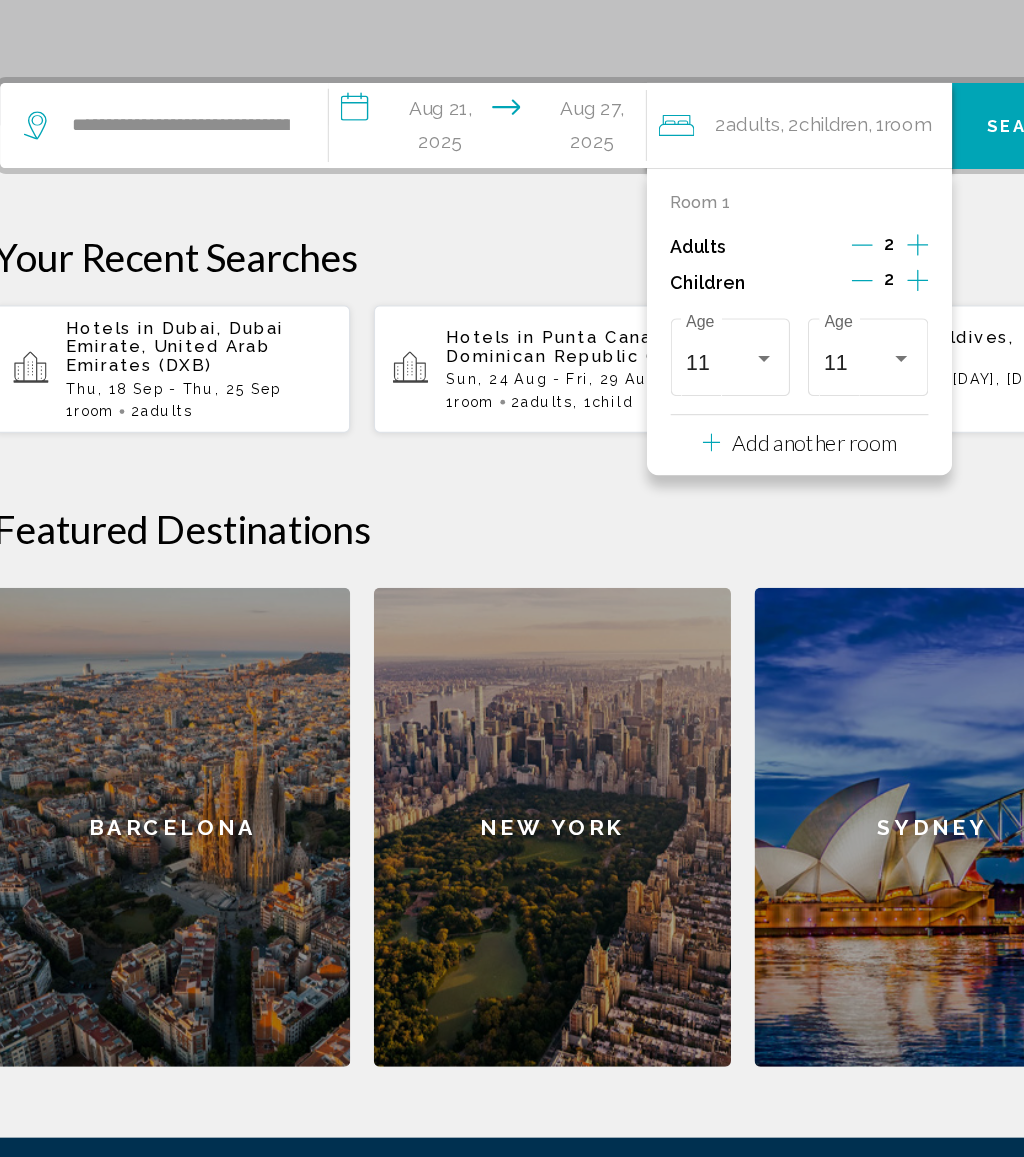 click on "Search" at bounding box center (915, 285) 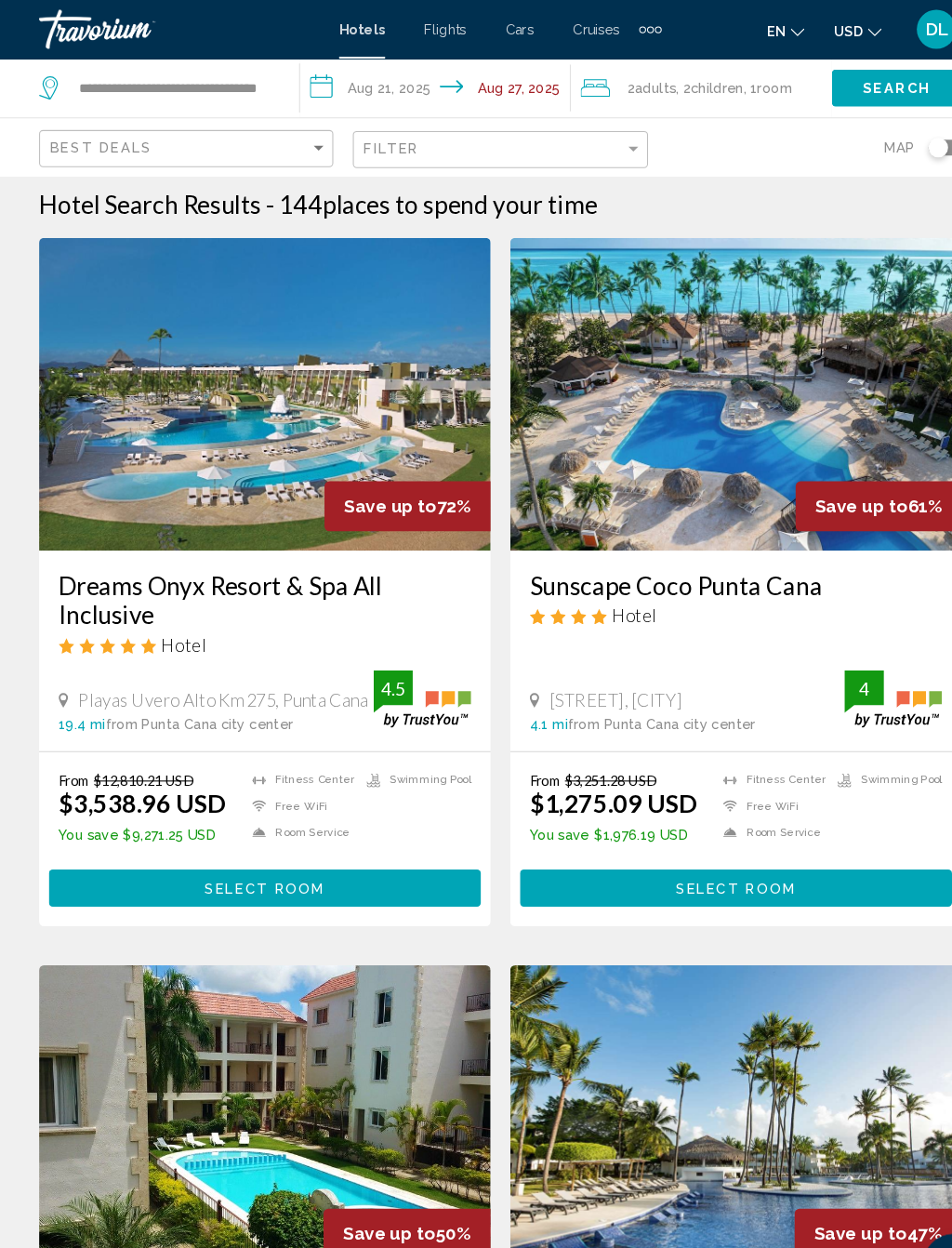 scroll, scrollTop: 0, scrollLeft: 0, axis: both 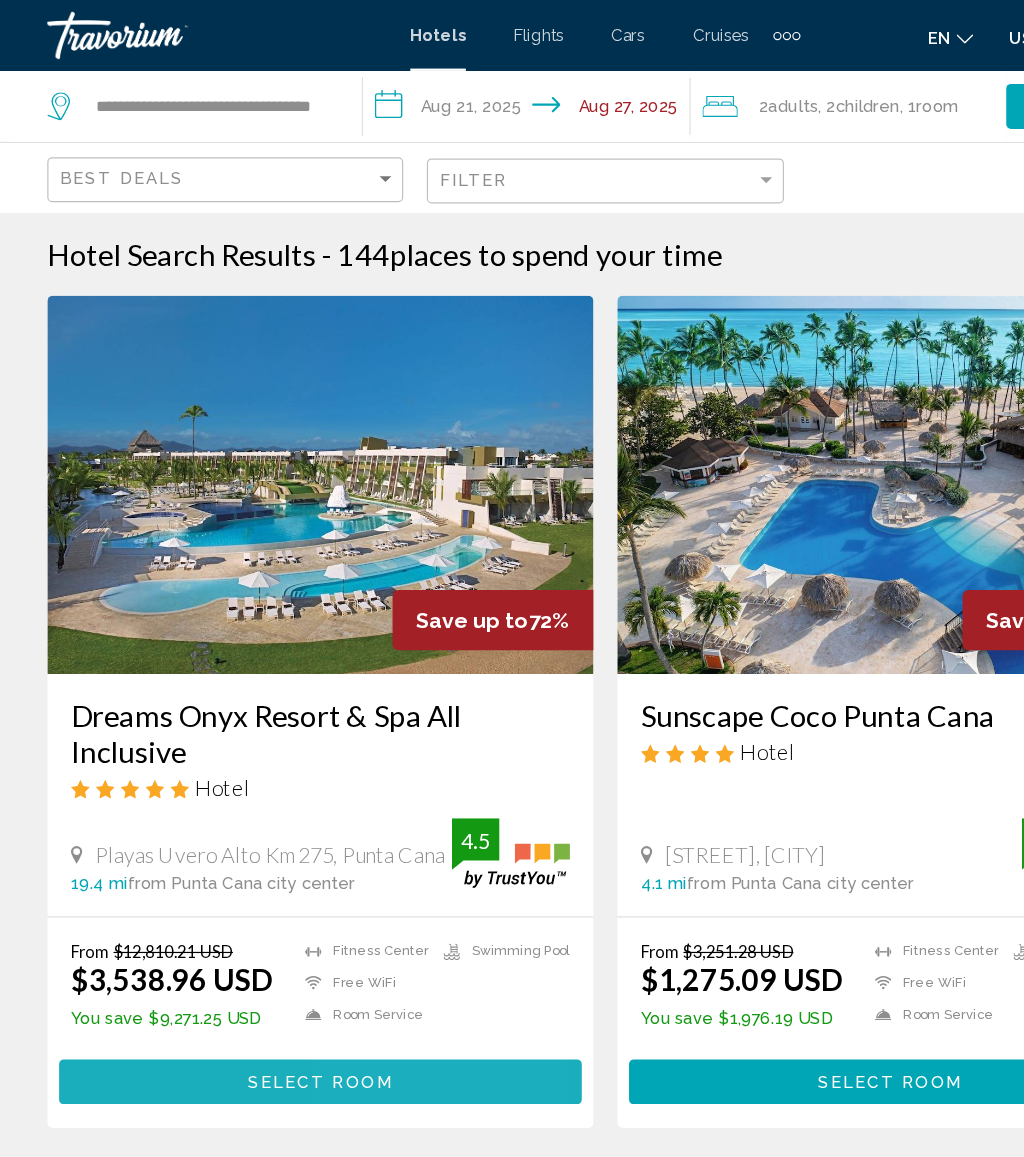 click on "Select Room" at bounding box center (270, 916) 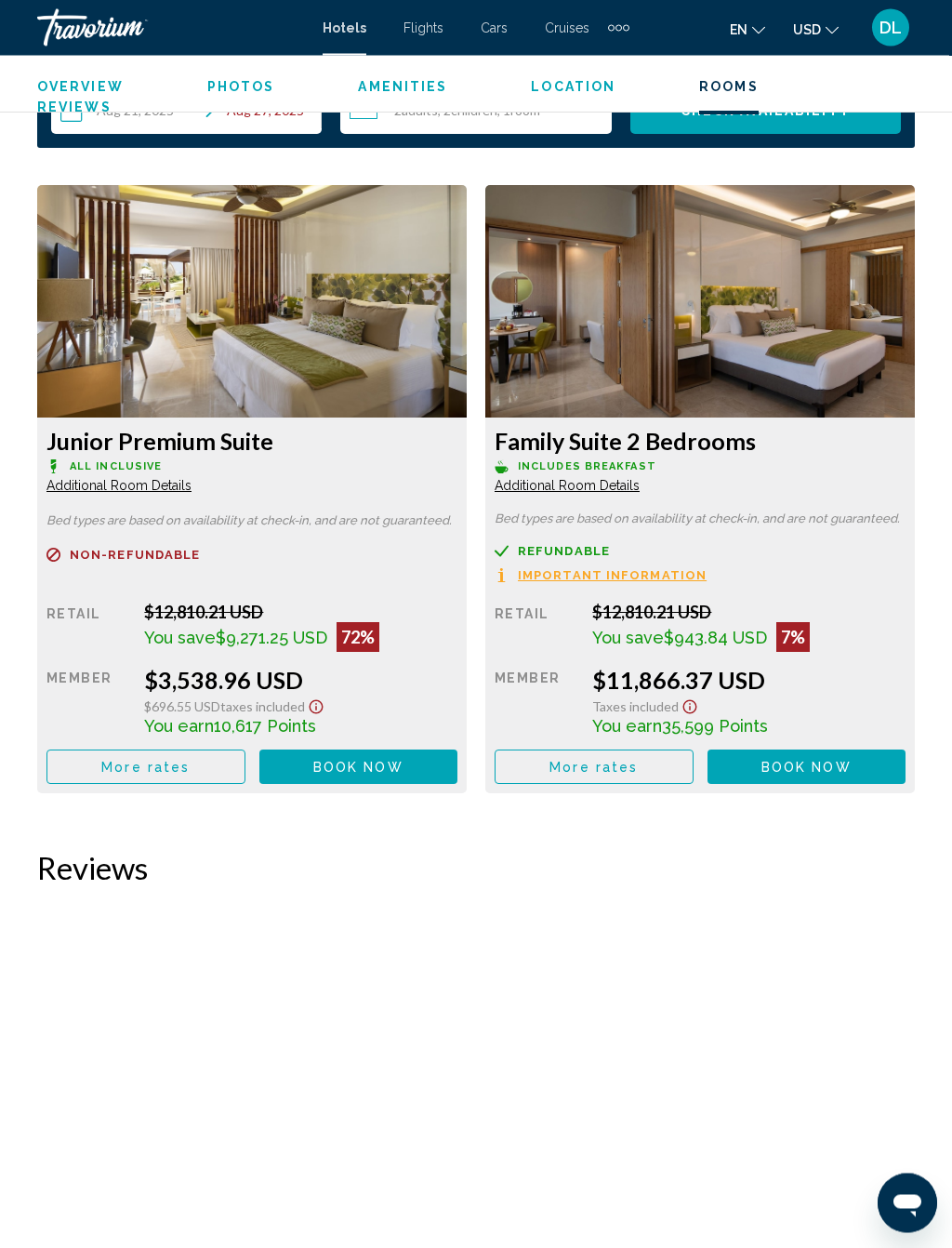 scroll, scrollTop: 3004, scrollLeft: 0, axis: vertical 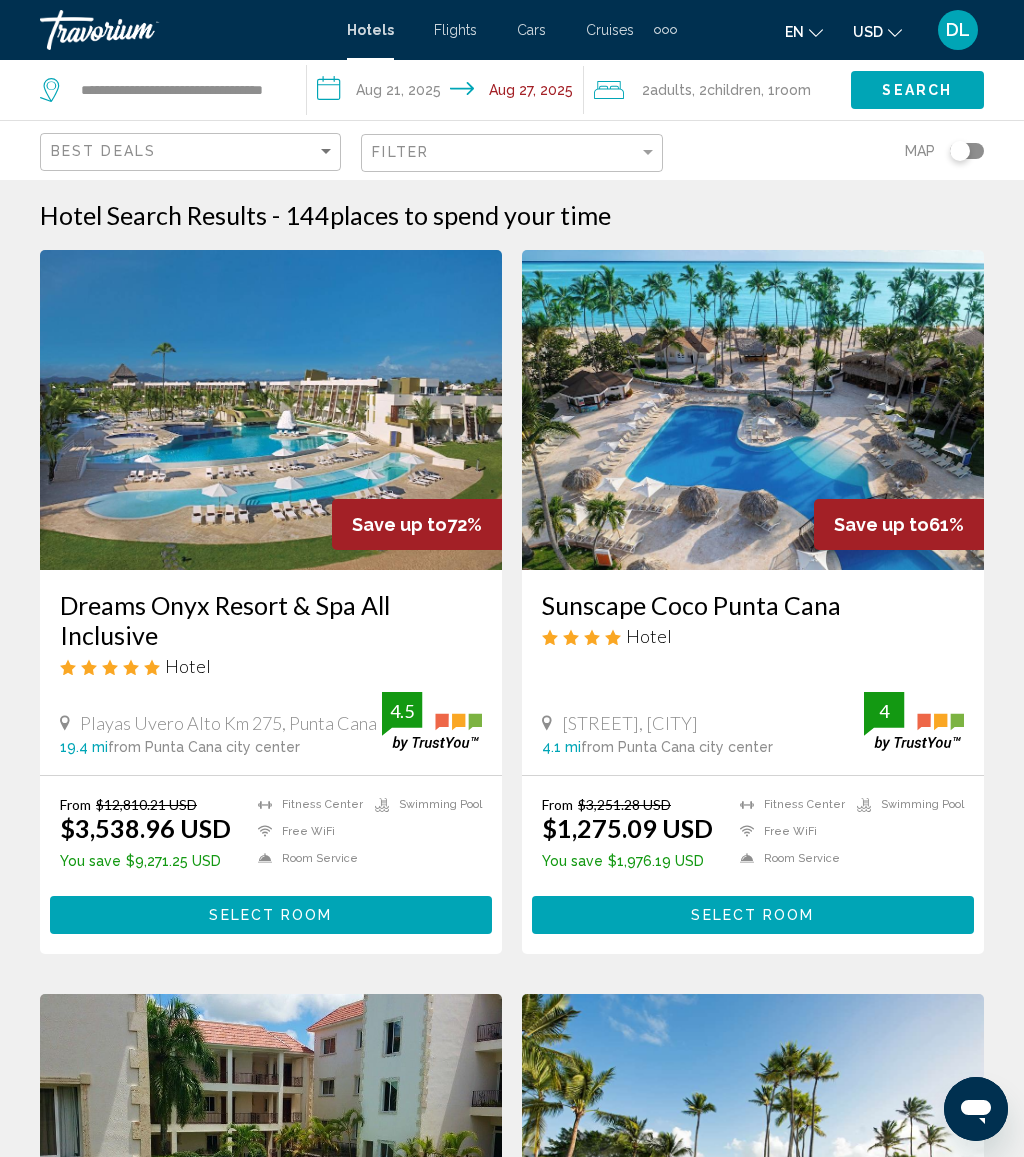click on "Search" 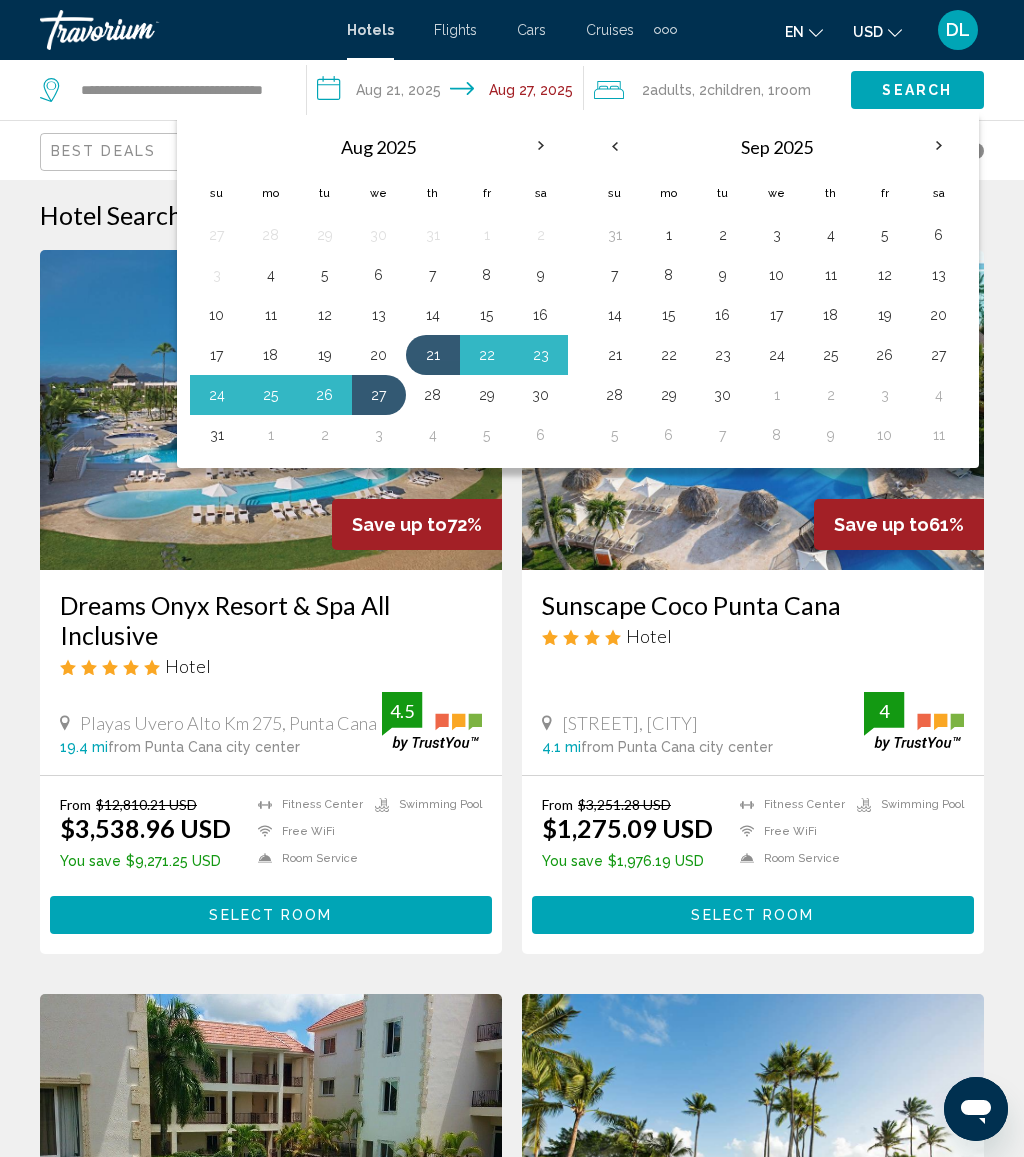 click on "19" at bounding box center (325, 355) 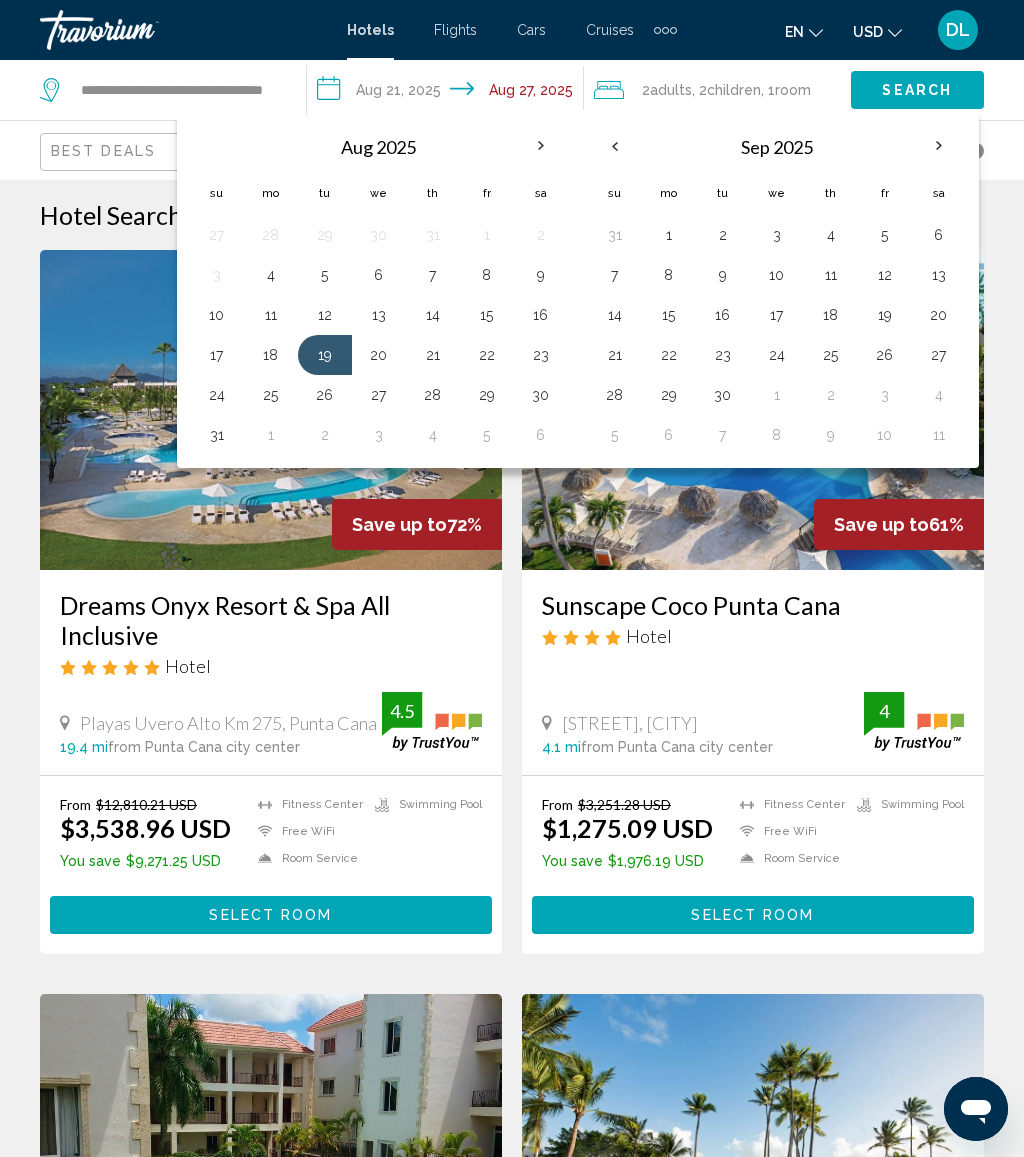 click on "25" at bounding box center (271, 395) 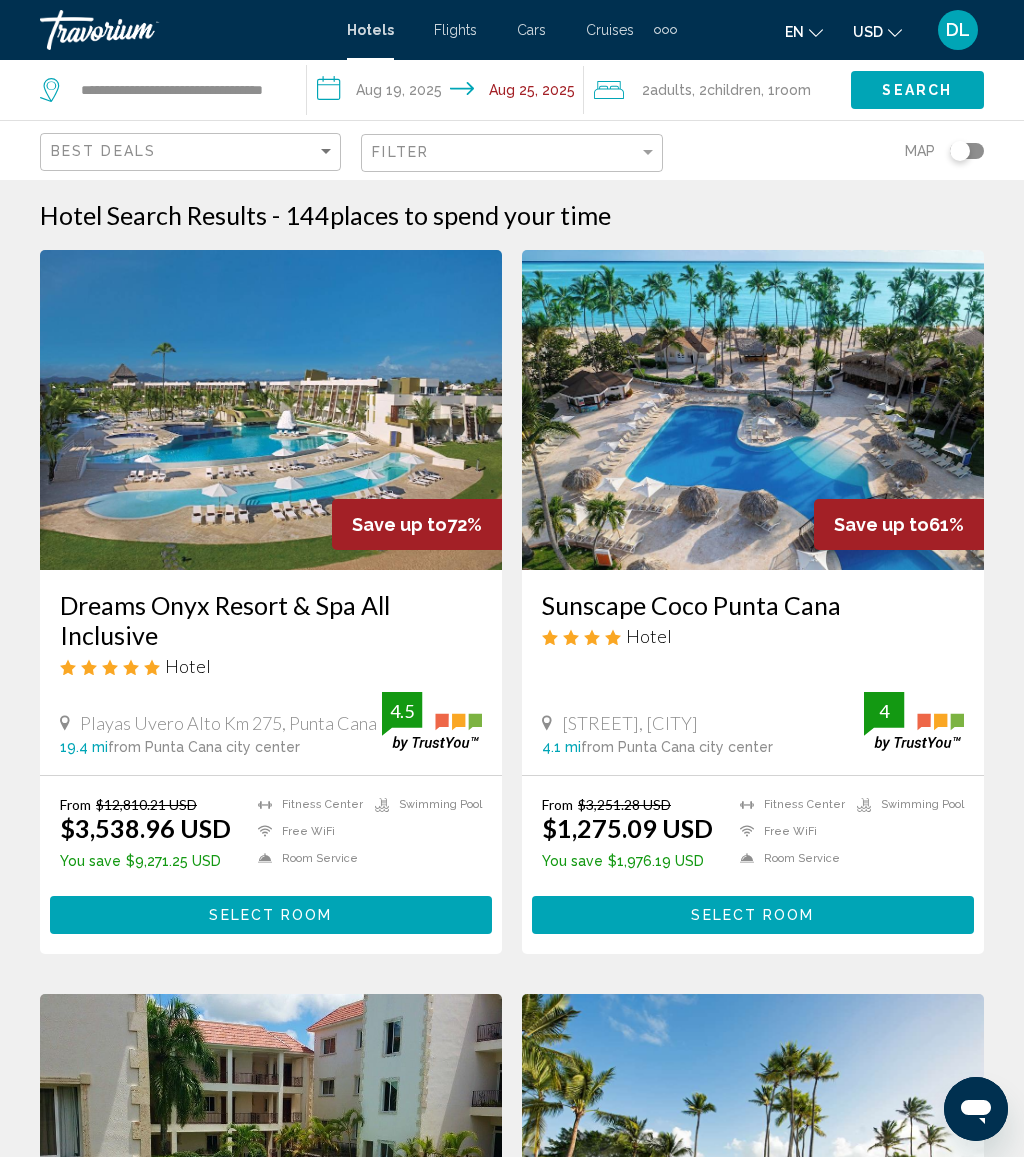 click on "Search" 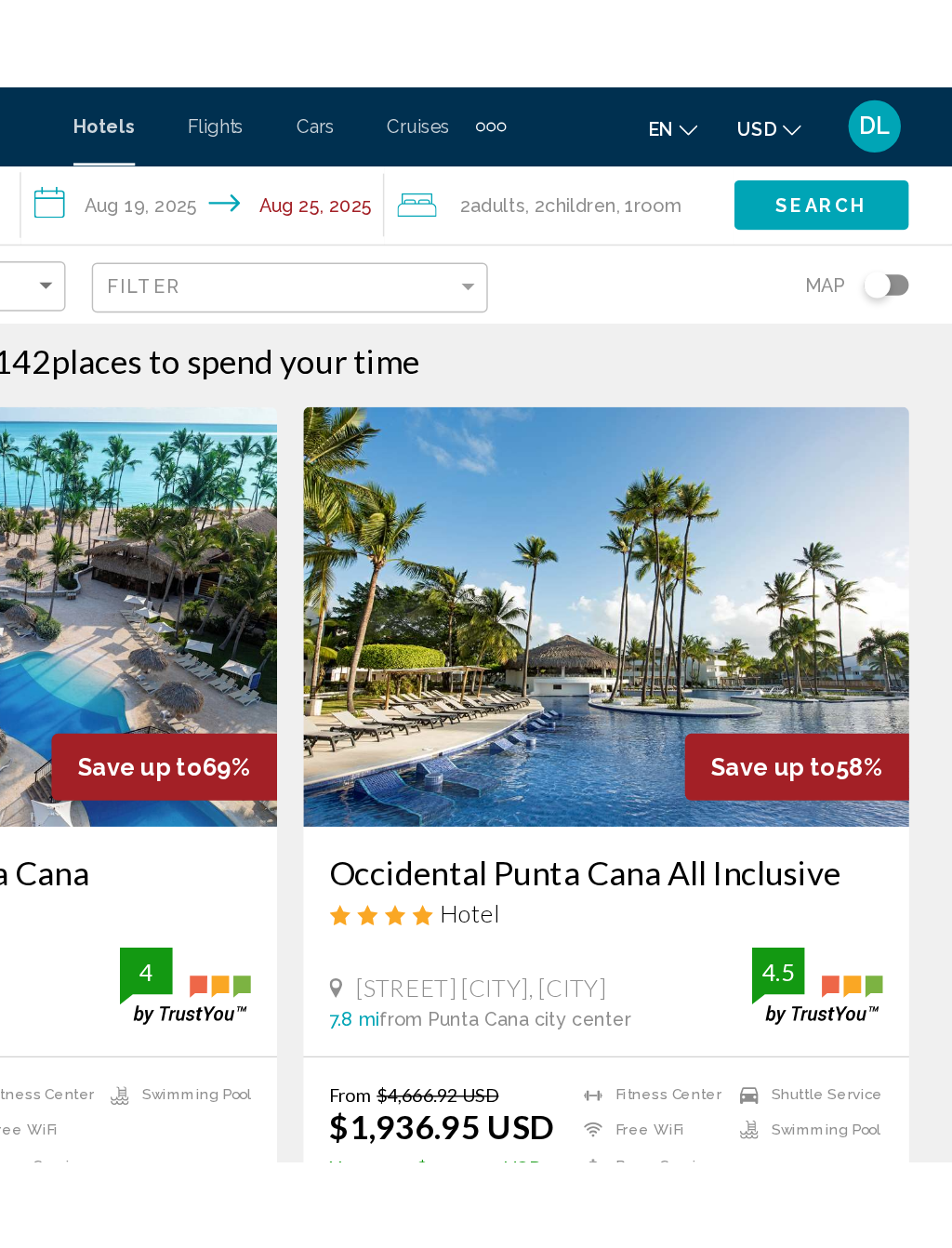 scroll, scrollTop: 0, scrollLeft: 0, axis: both 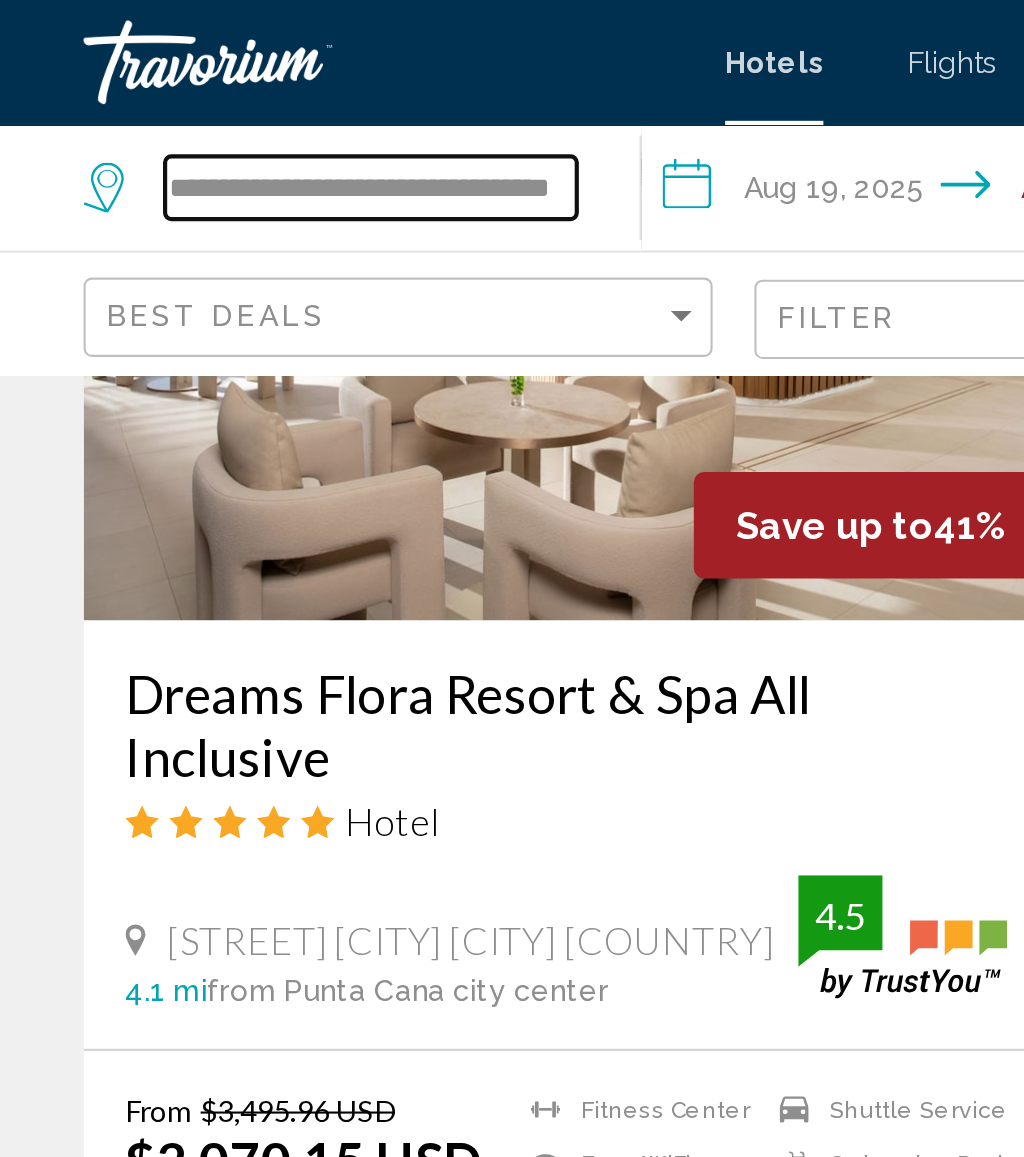 click on "**********" at bounding box center (177, 90) 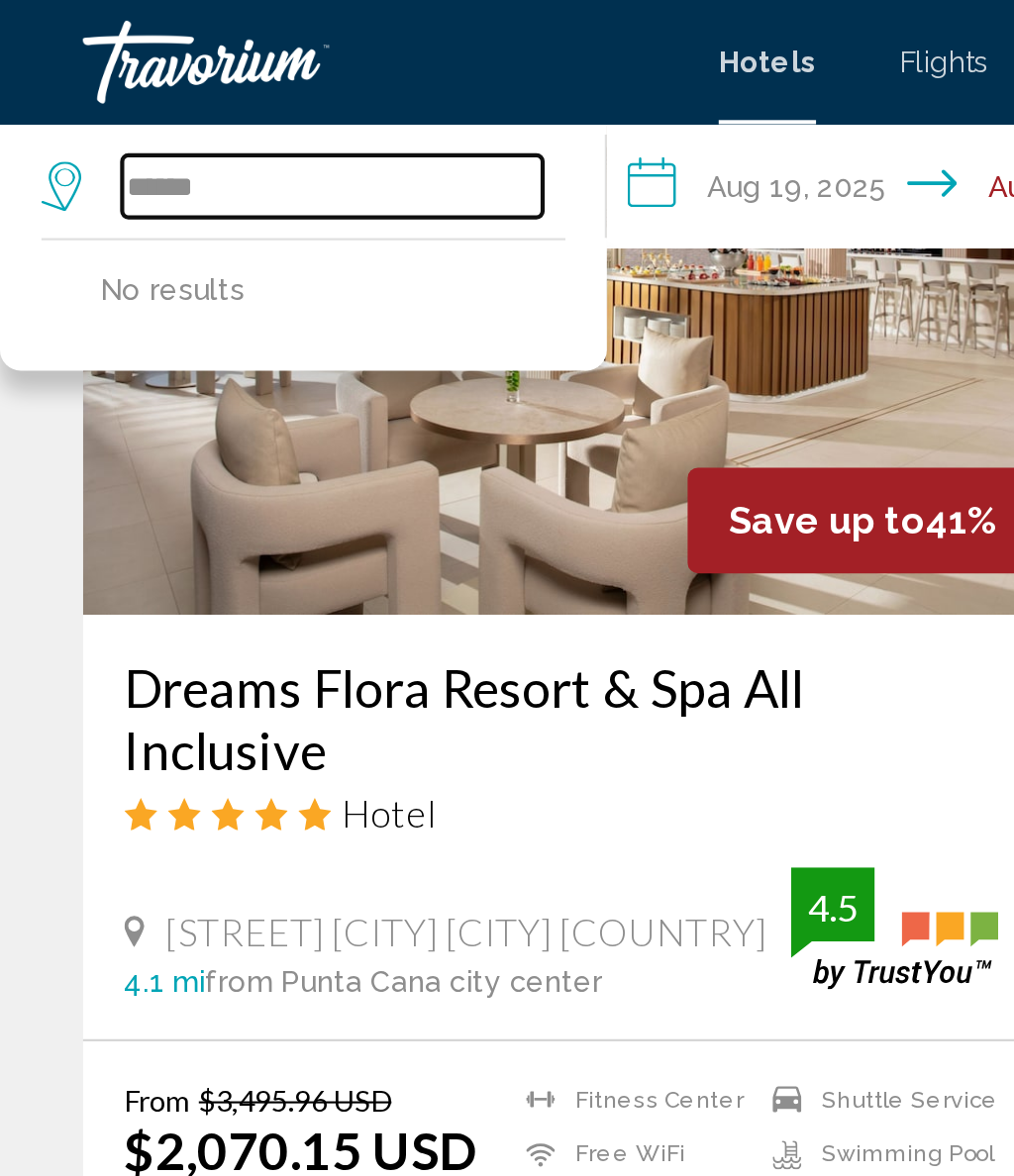 click on "*****" at bounding box center (158, 89) 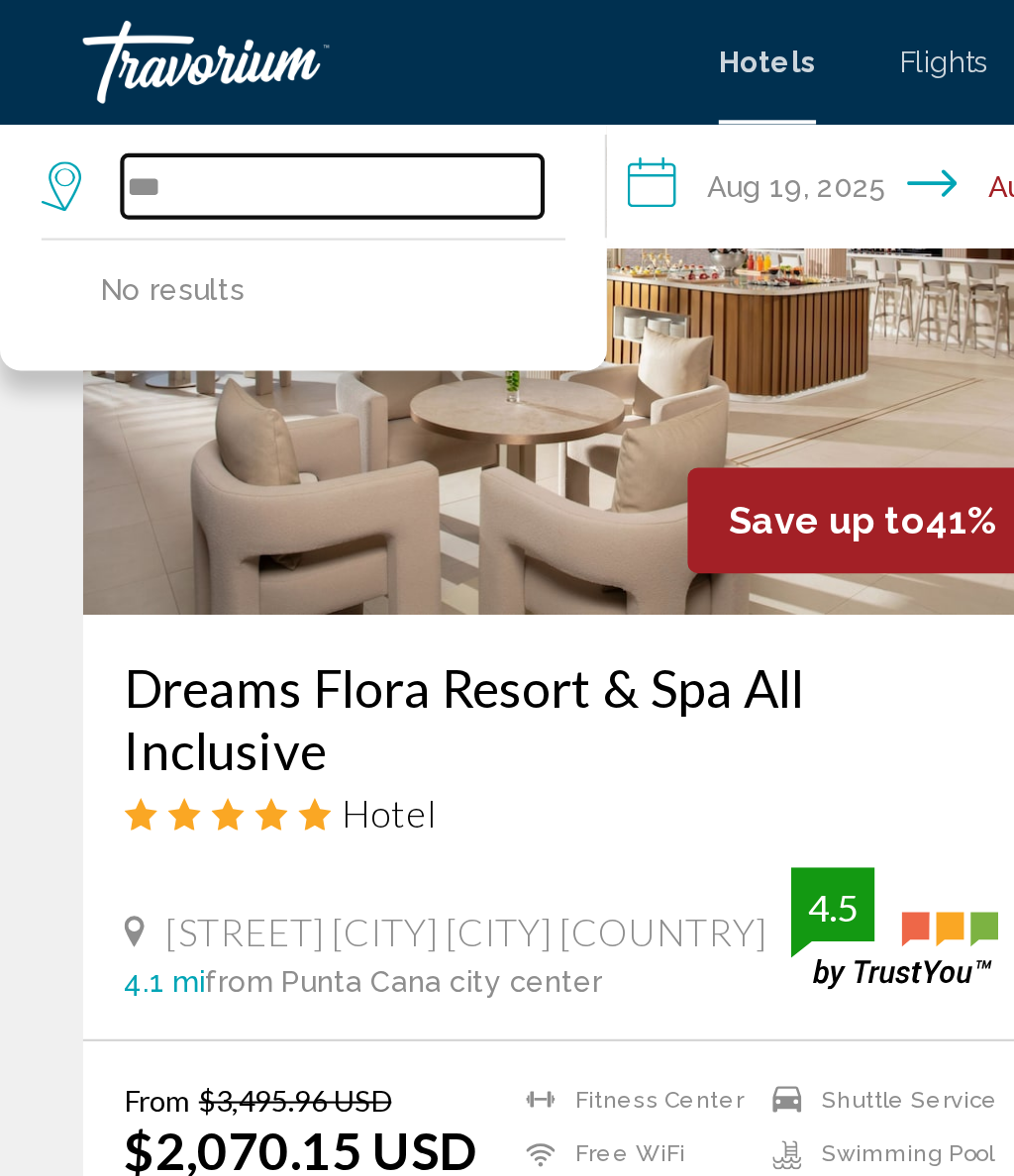 type on "*" 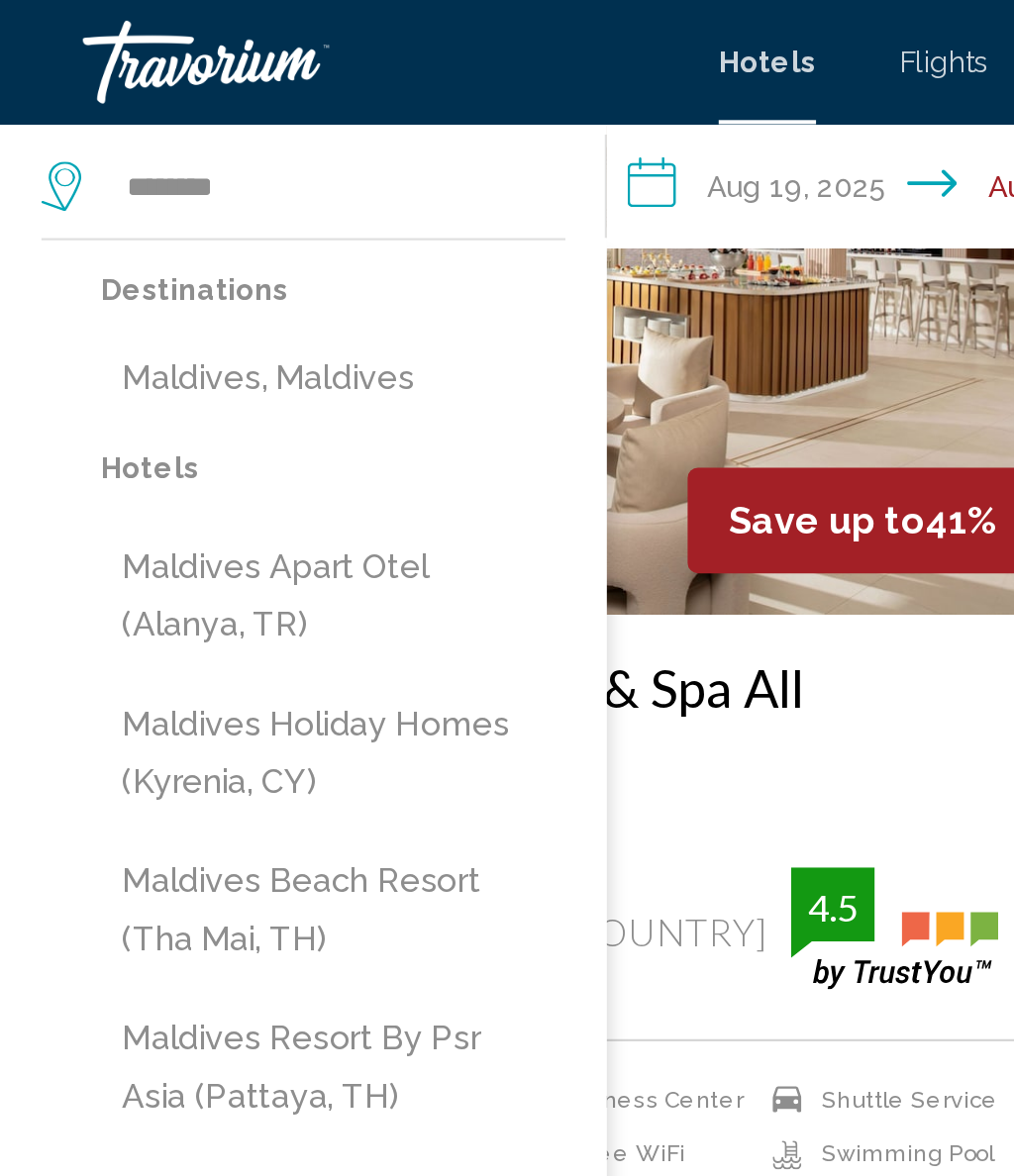click on "Maldives, Maldives" at bounding box center [159, 181] 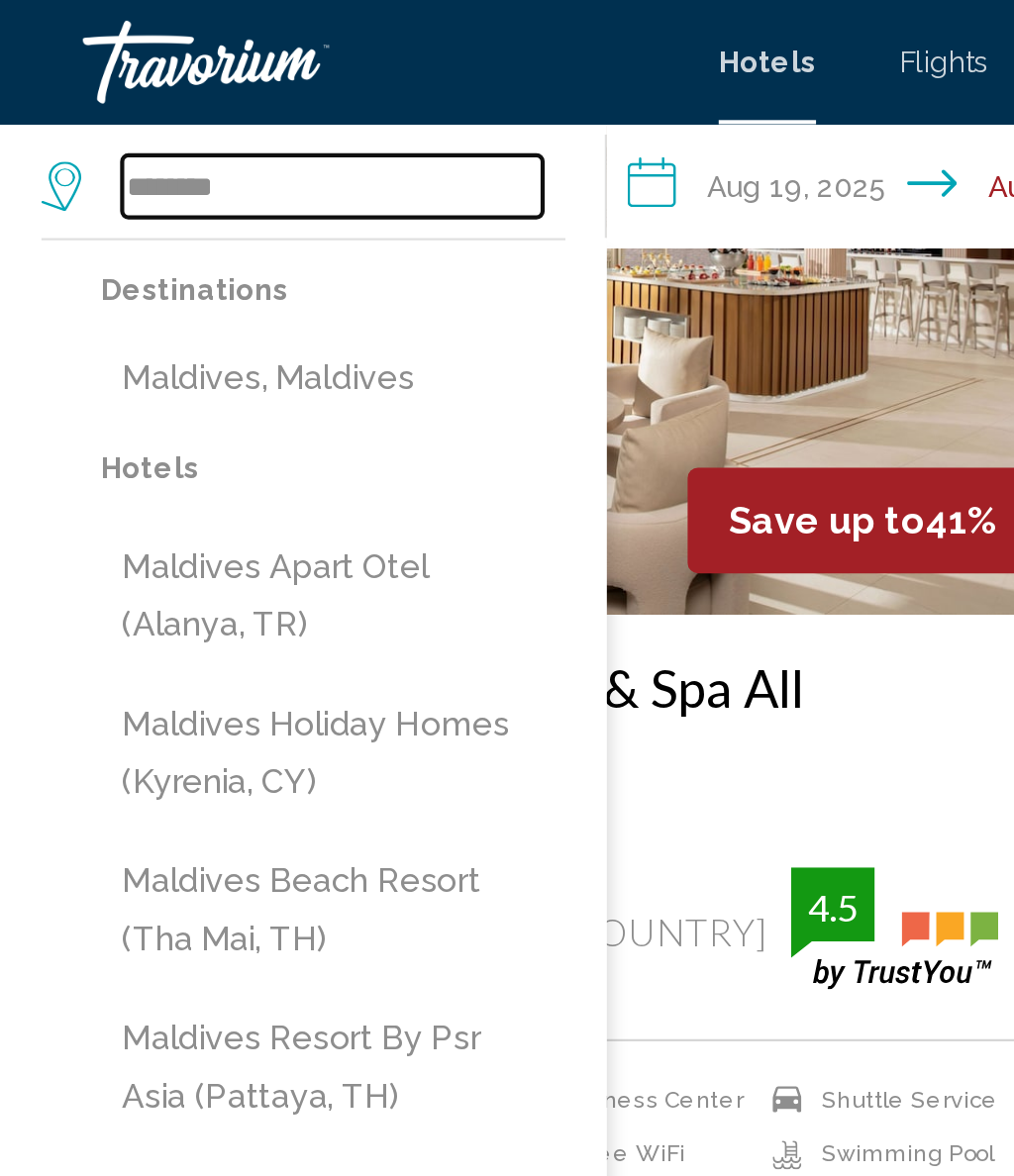 type on "**********" 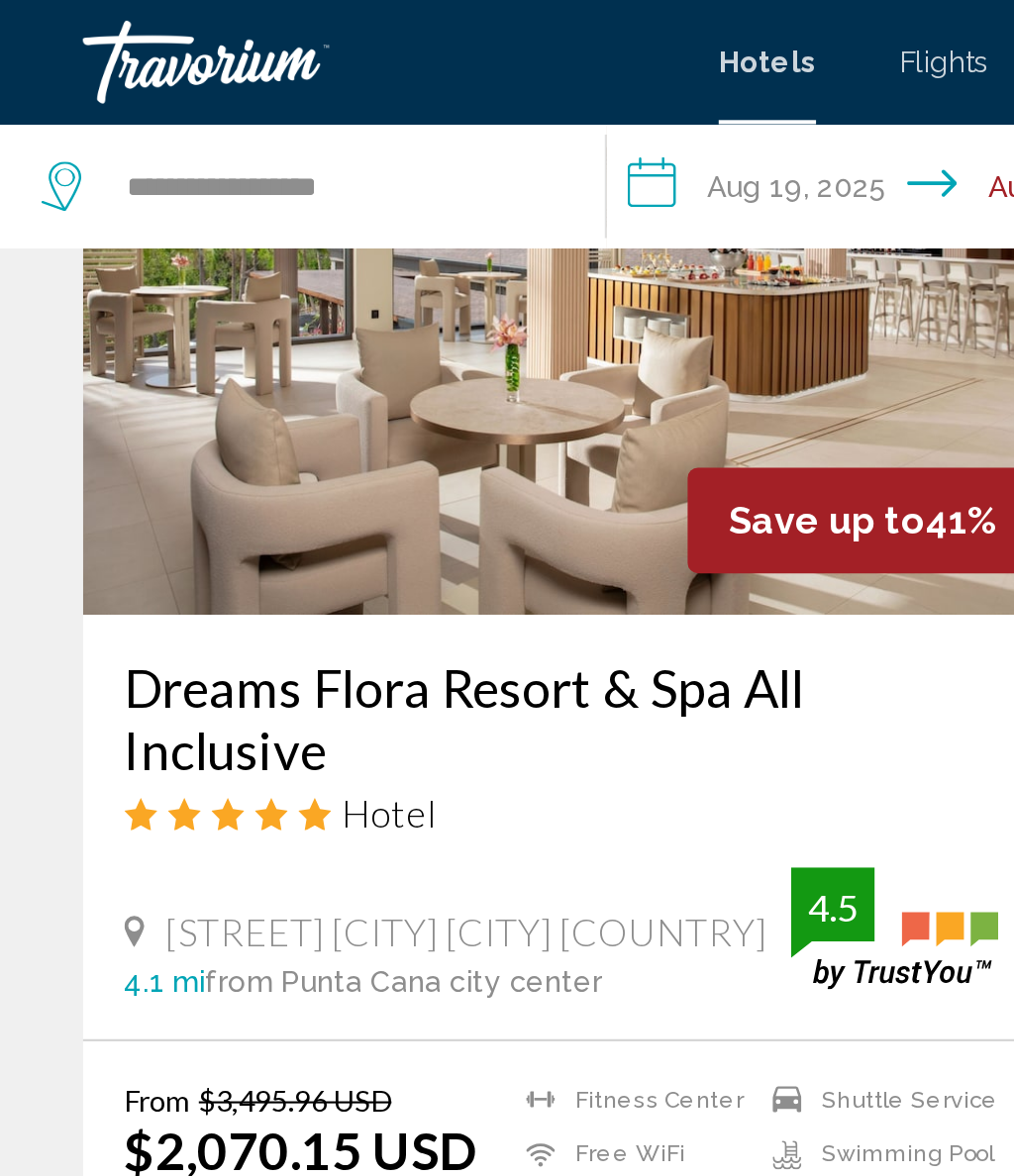 click on "**********" at bounding box center (434, 92) 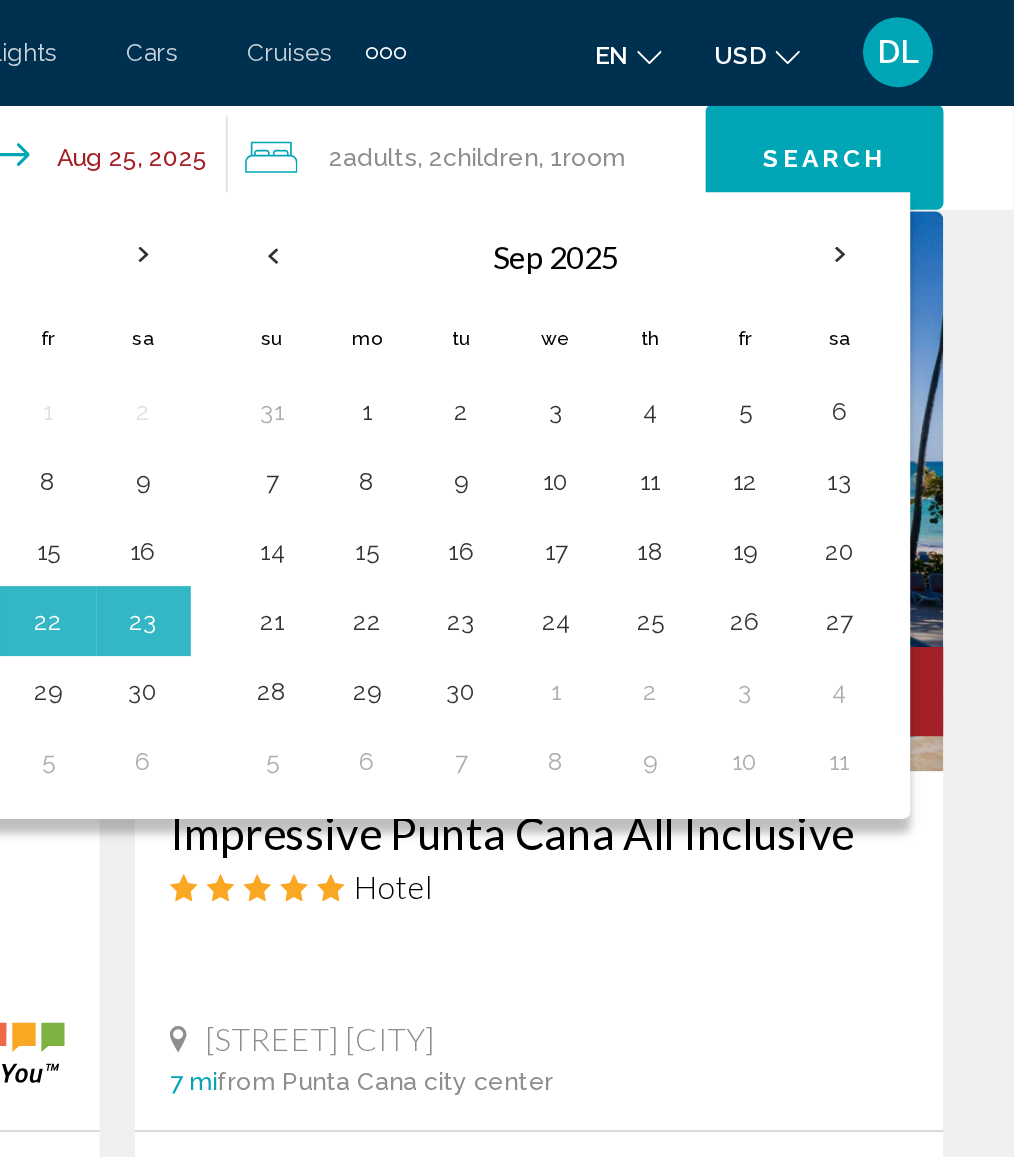 scroll, scrollTop: 1512, scrollLeft: 0, axis: vertical 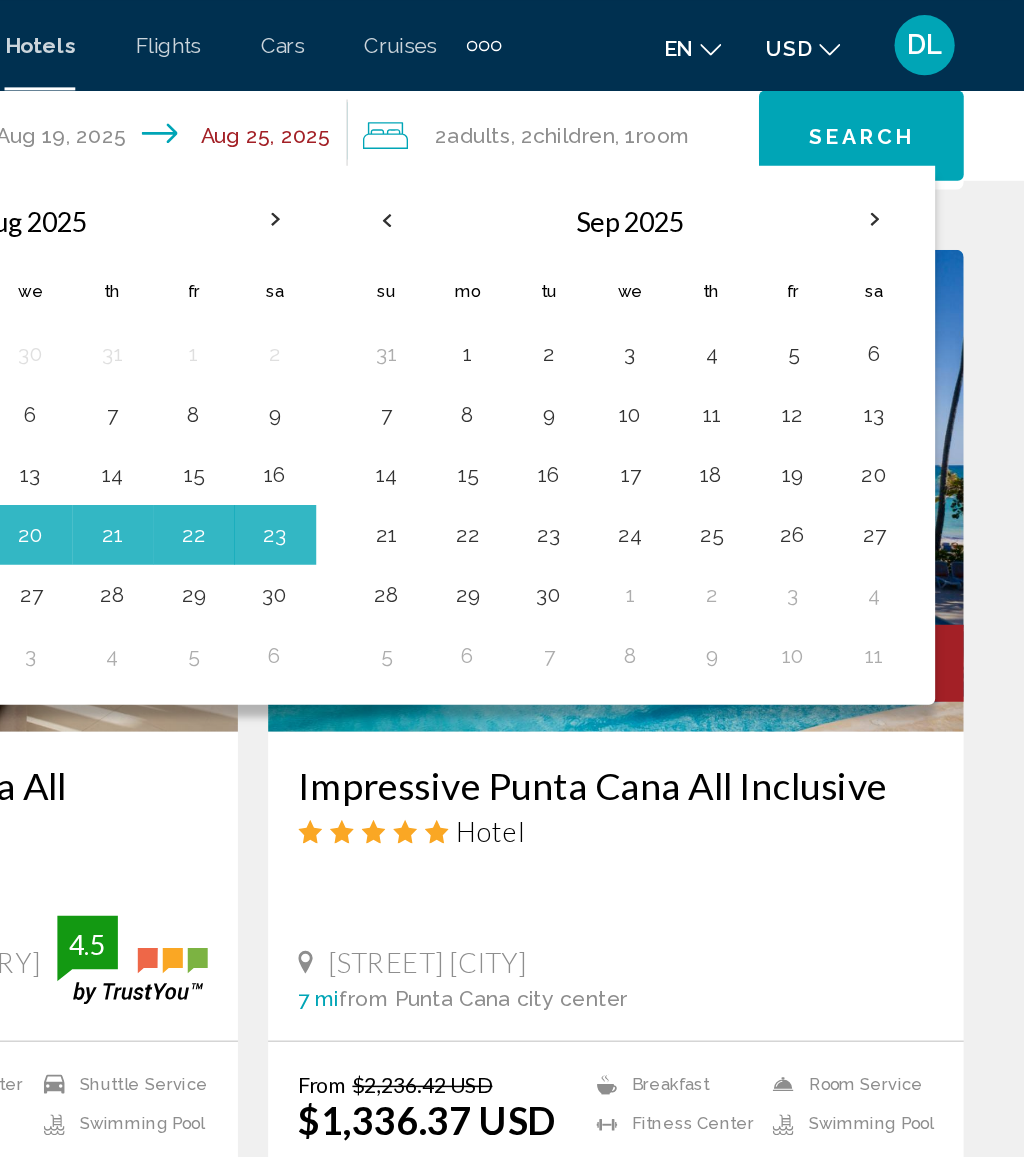 click on "19" at bounding box center (871, 315) 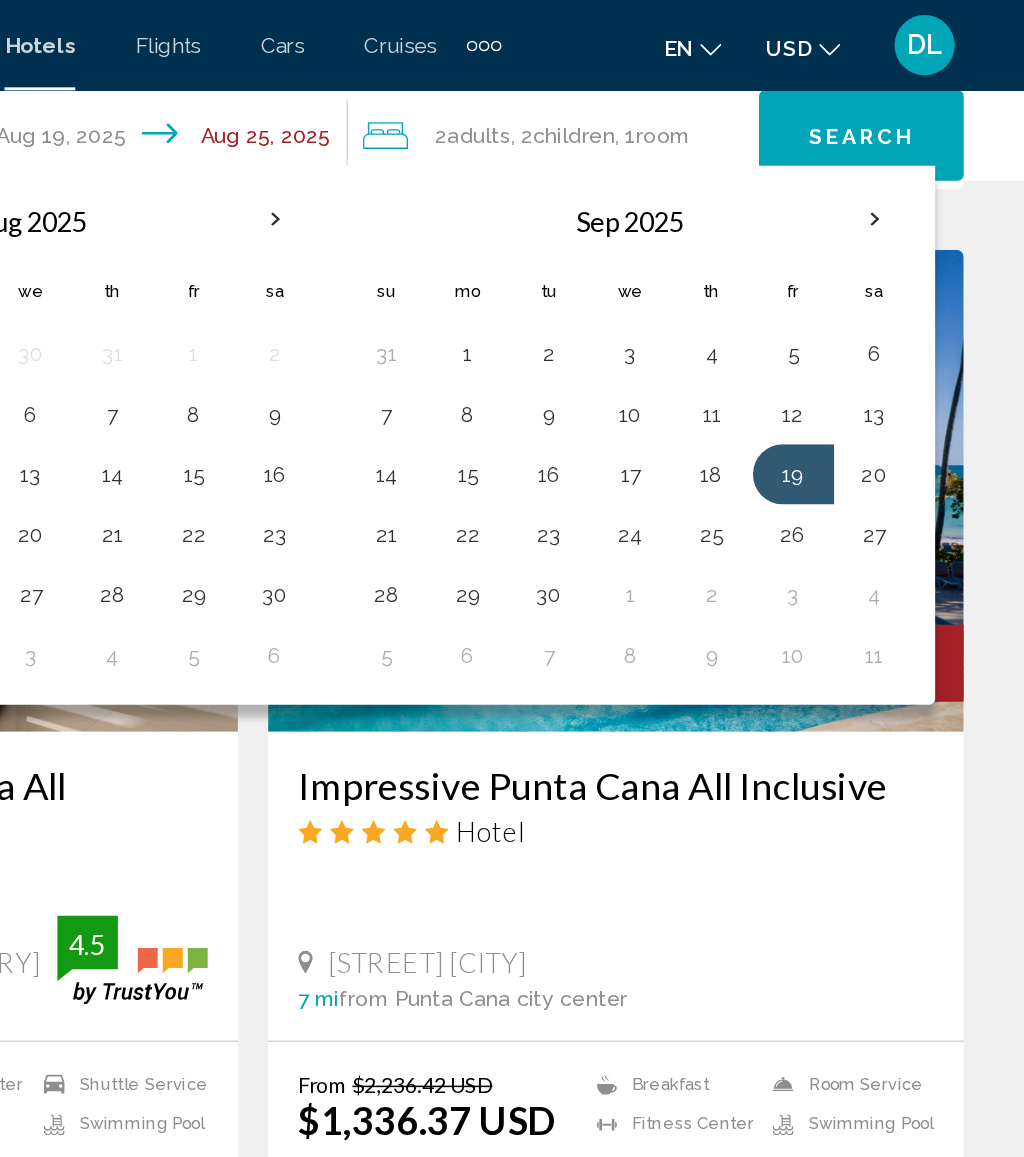click on "26" at bounding box center (871, 355) 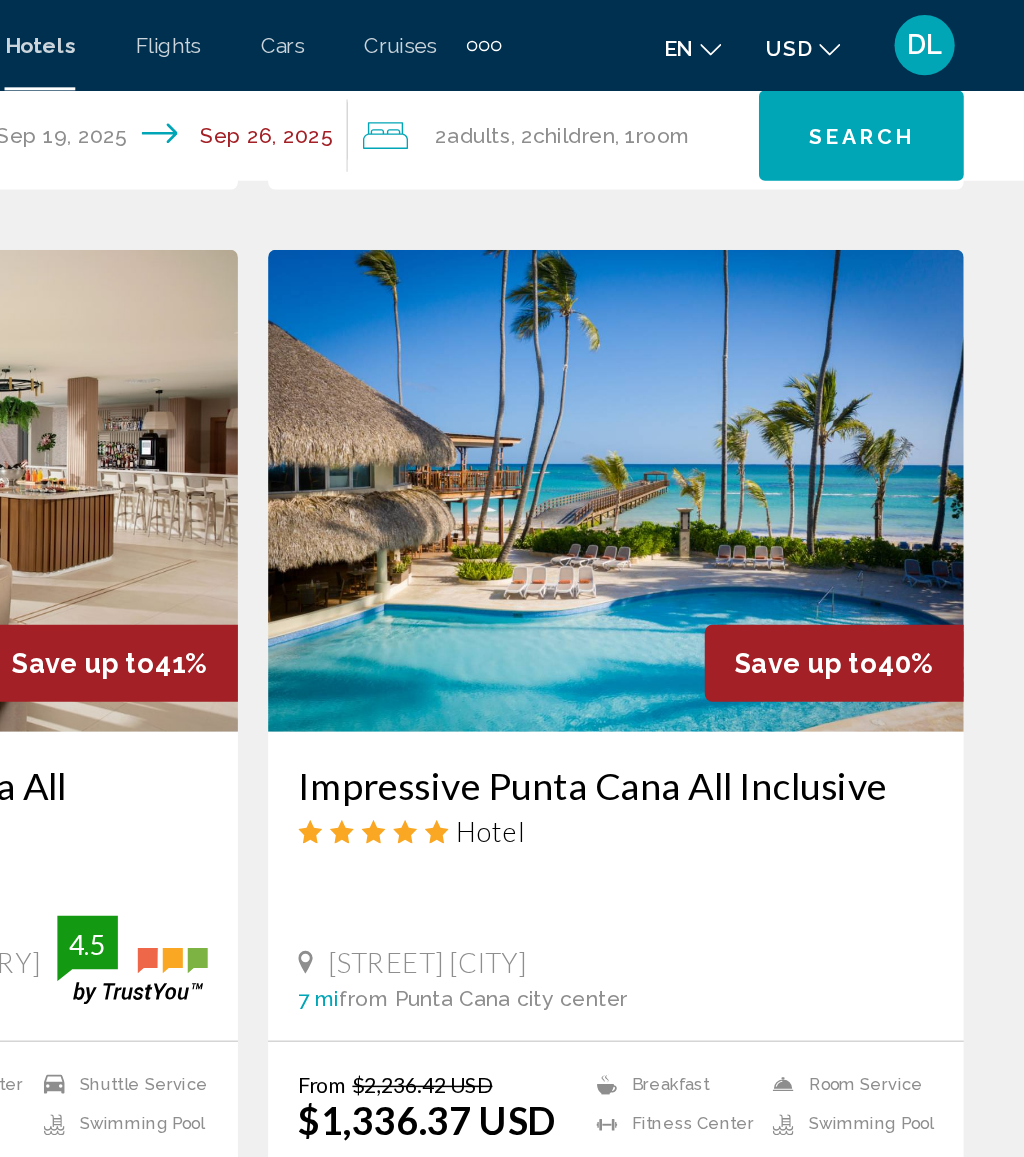 click on ", 1  Room rooms" 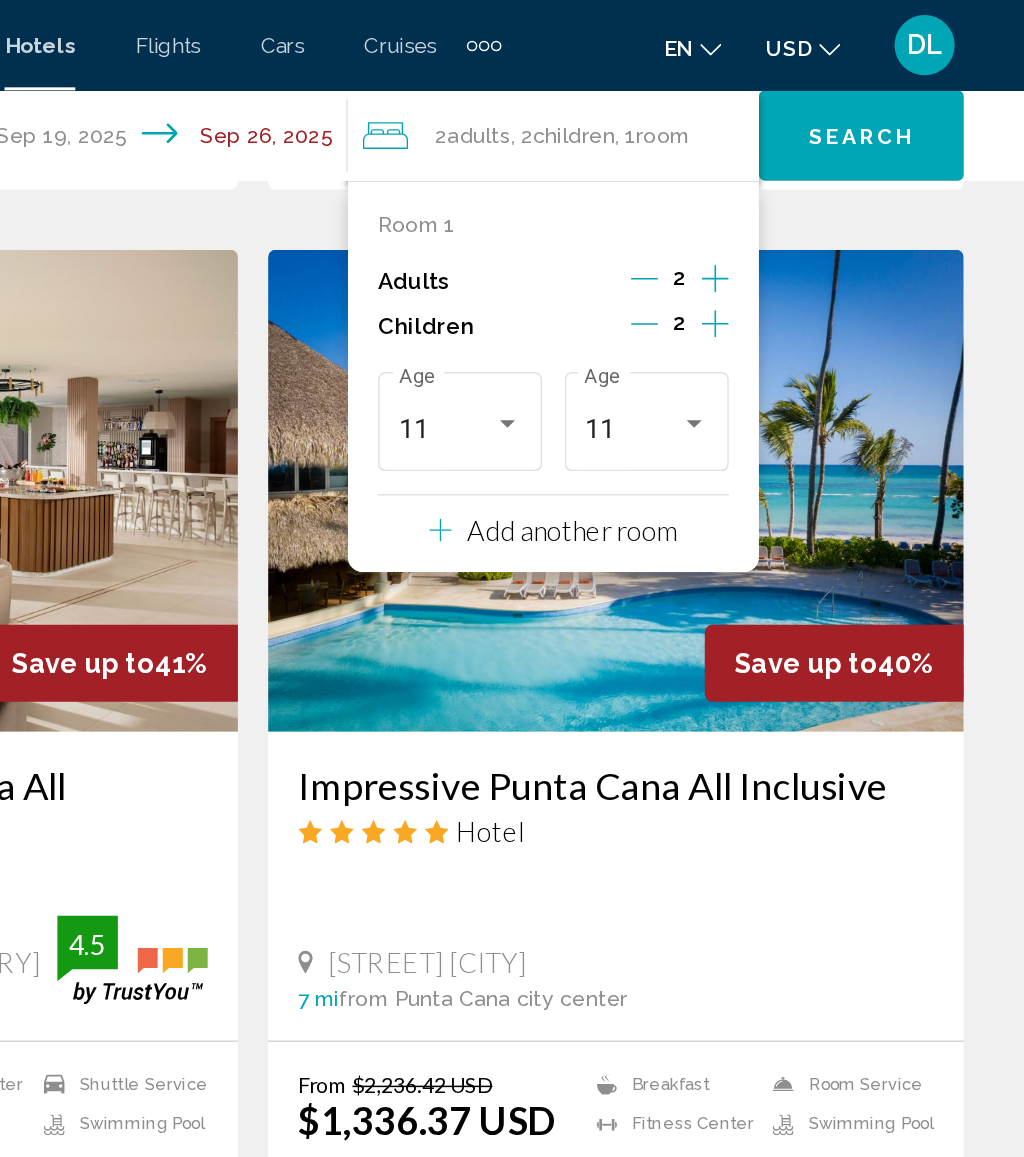 click 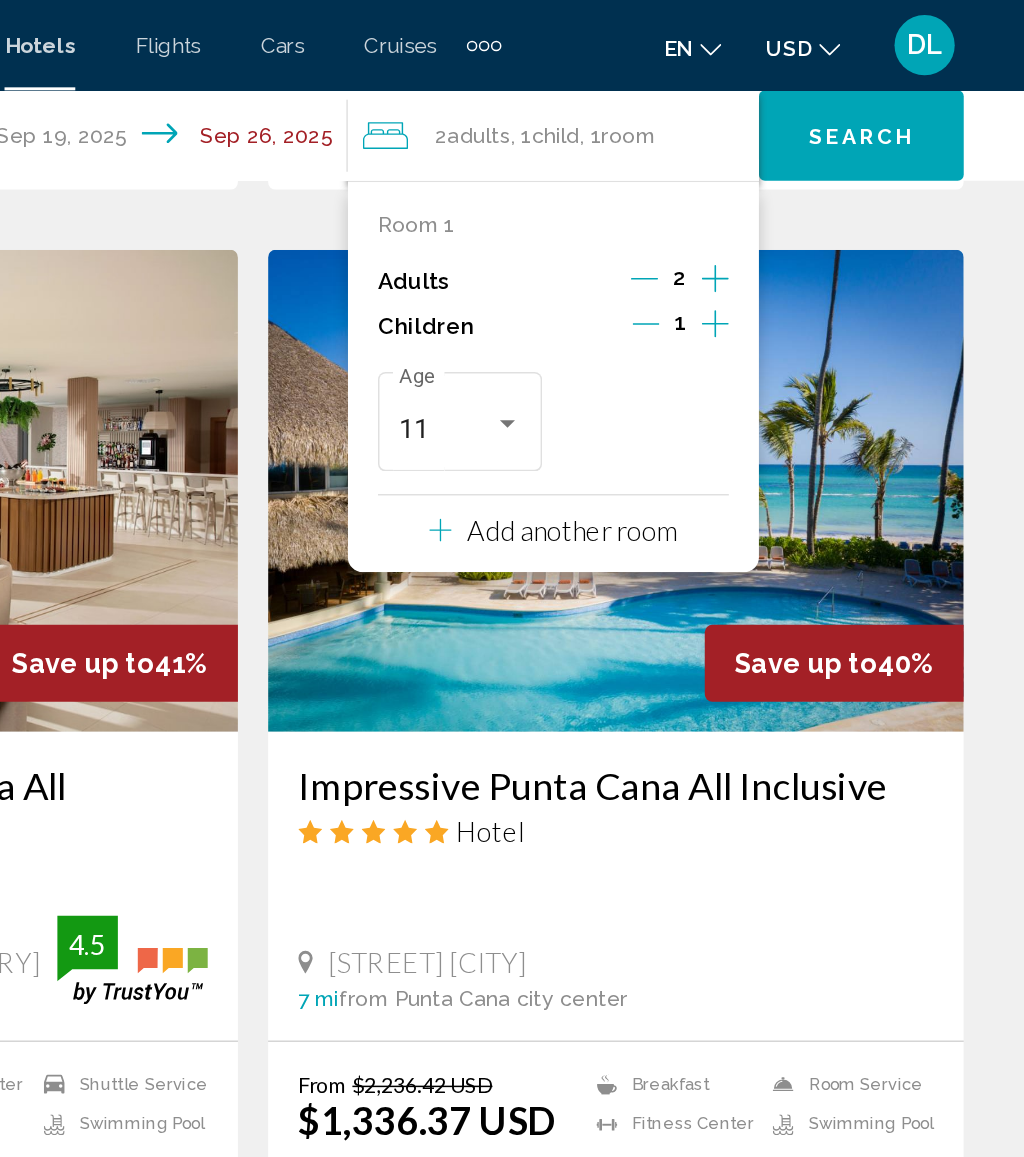 click 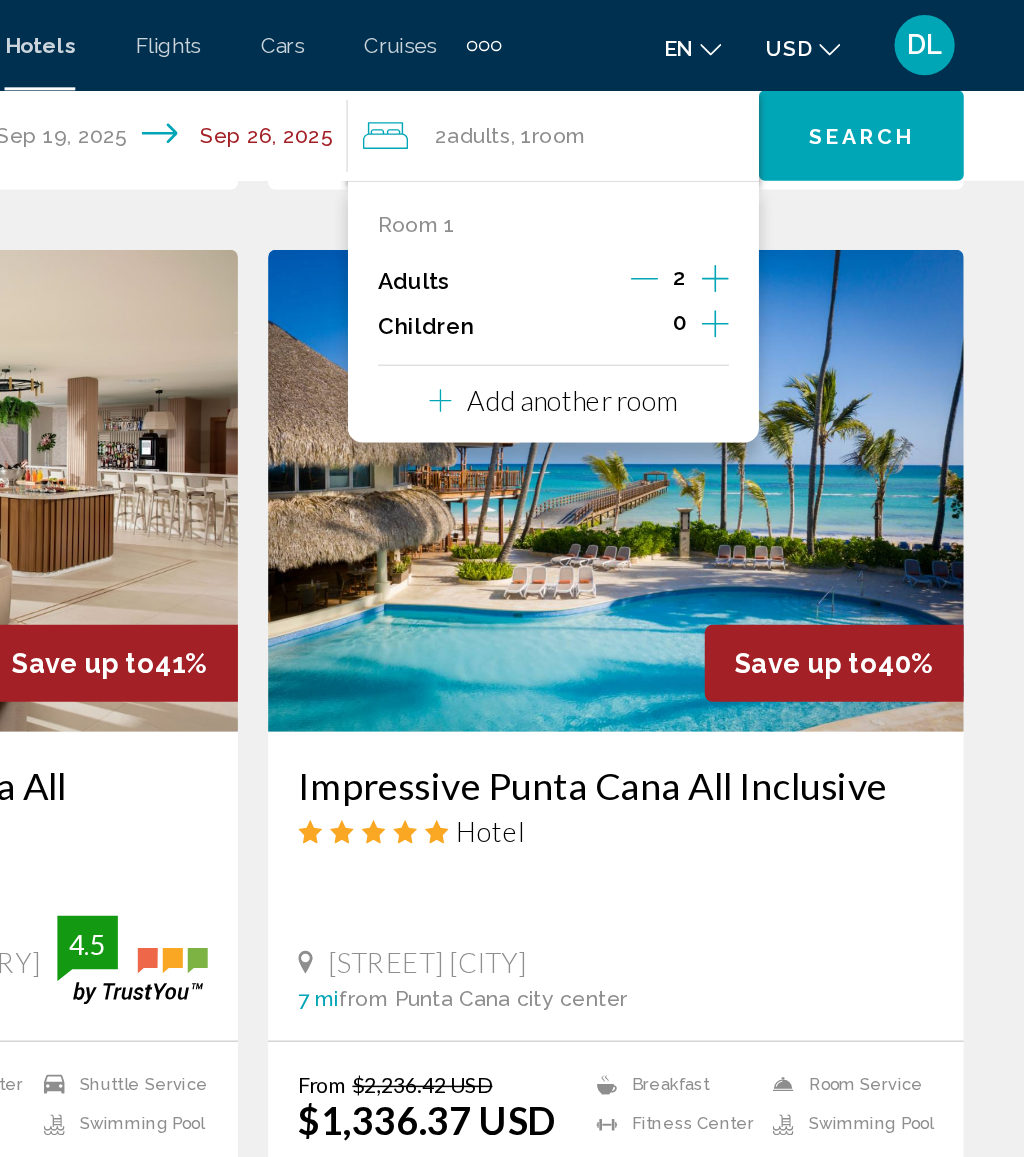 click on "Search" 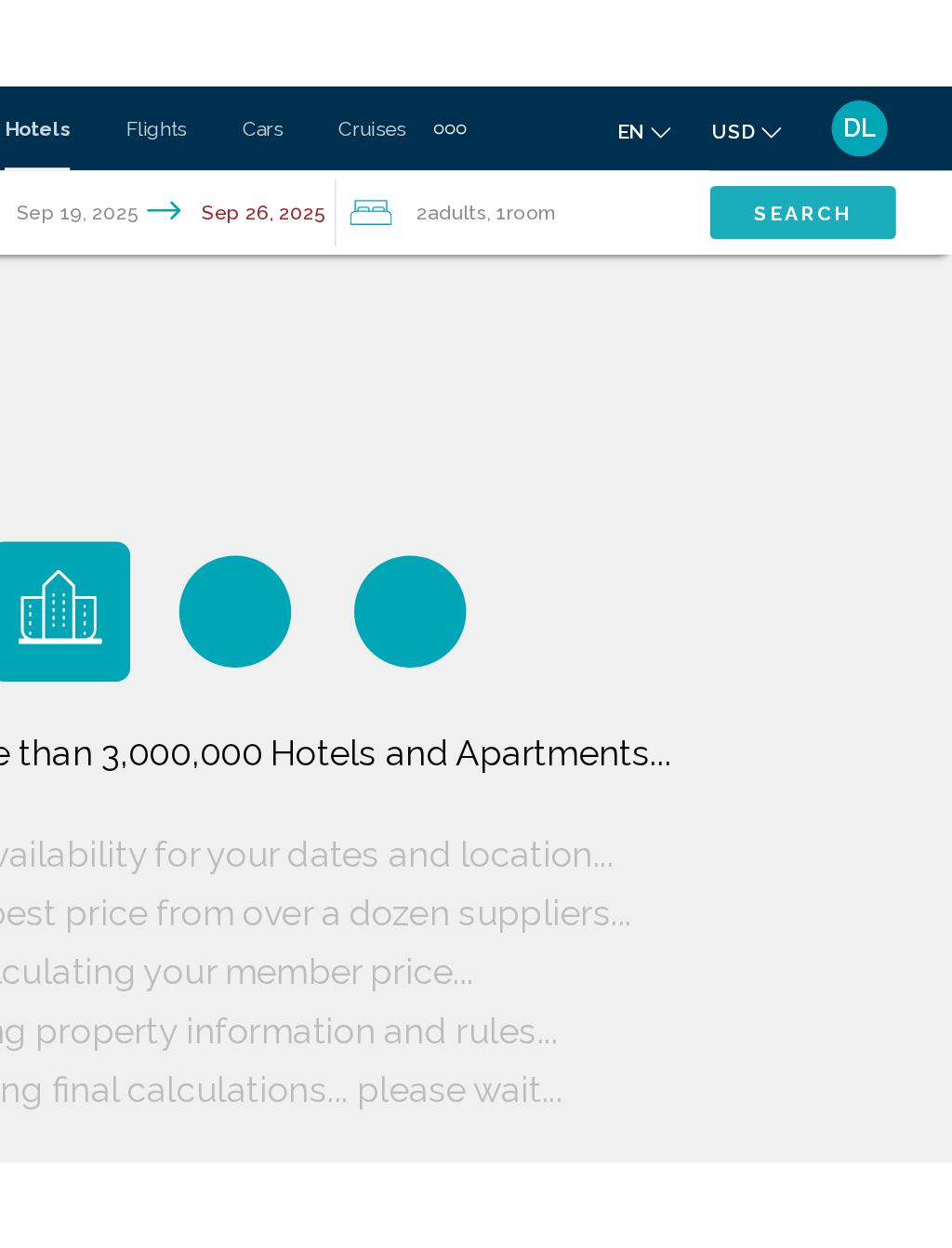 scroll, scrollTop: 0, scrollLeft: 0, axis: both 